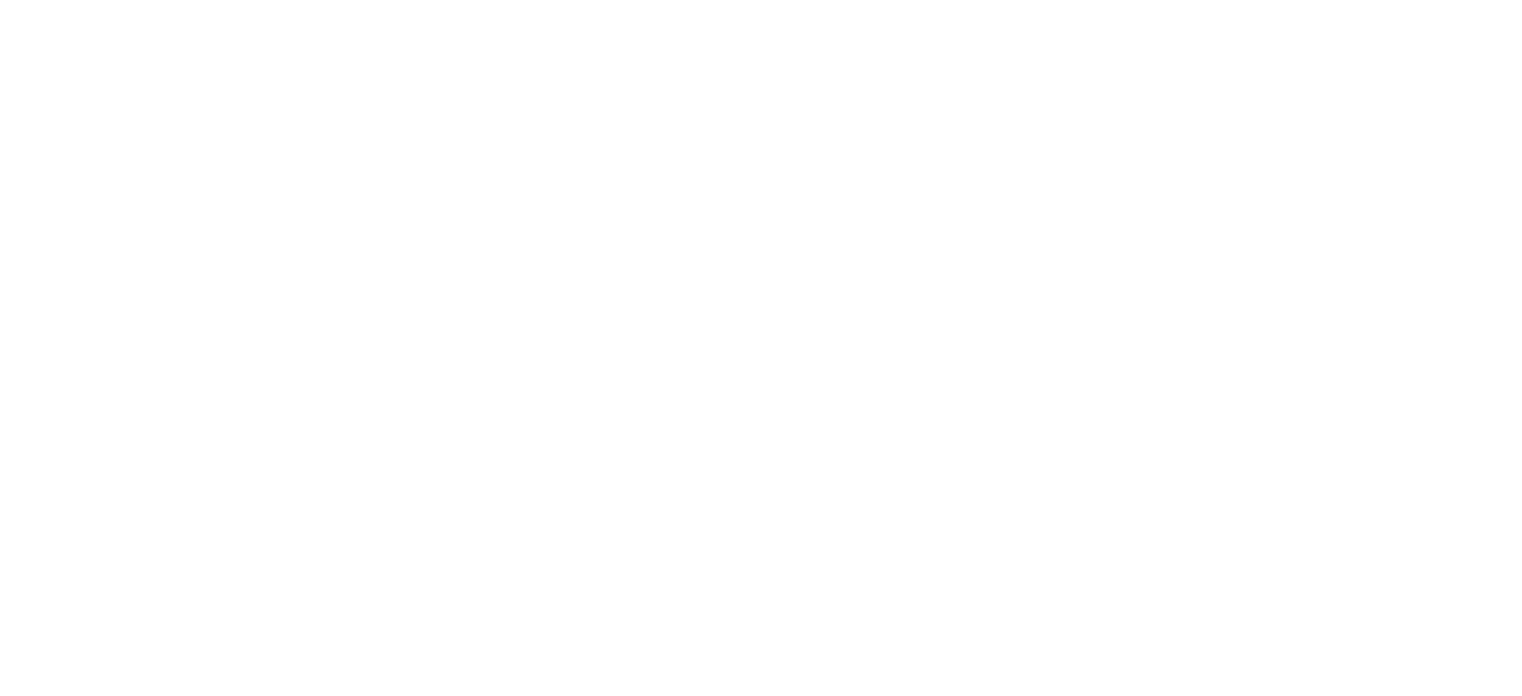 scroll, scrollTop: 0, scrollLeft: 0, axis: both 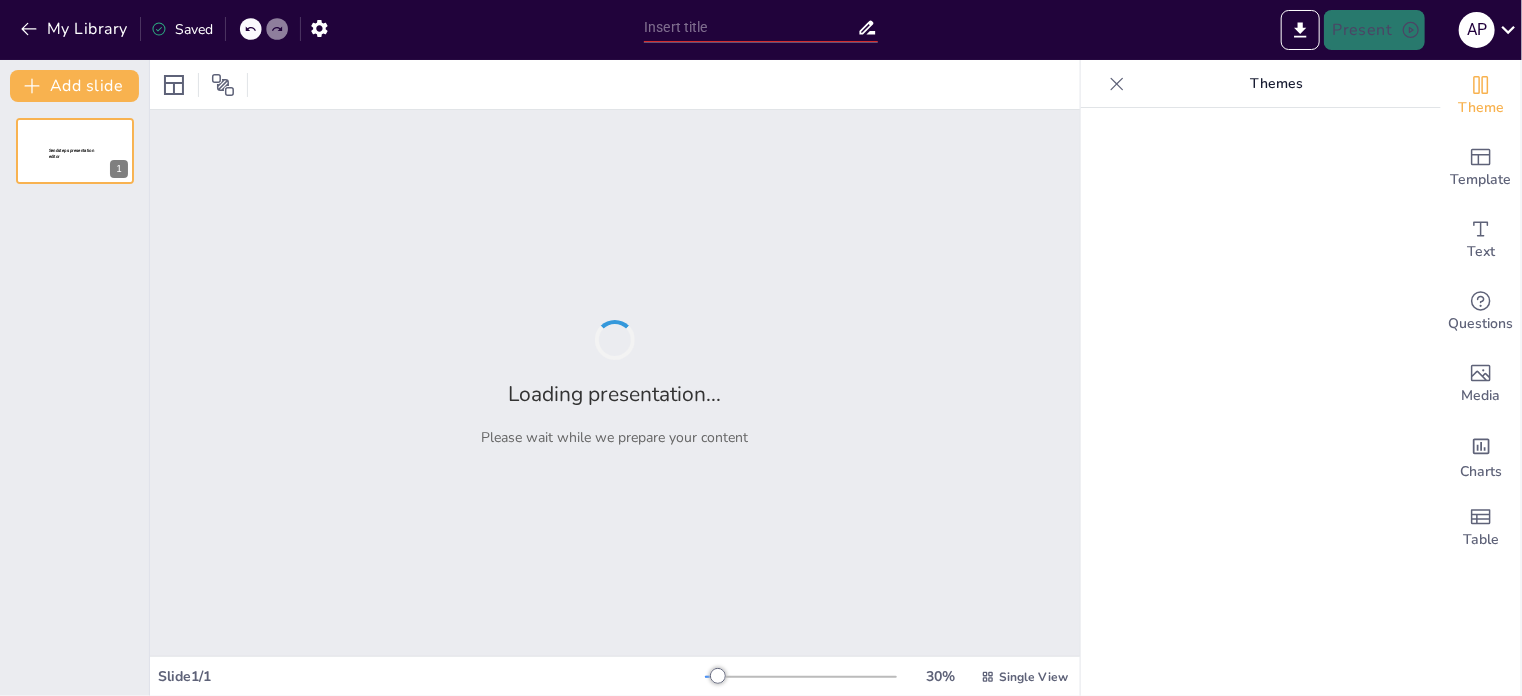 type on "Comprehensive Security Strategies: Integrating Physical, Cyber, and Operational Defenses" 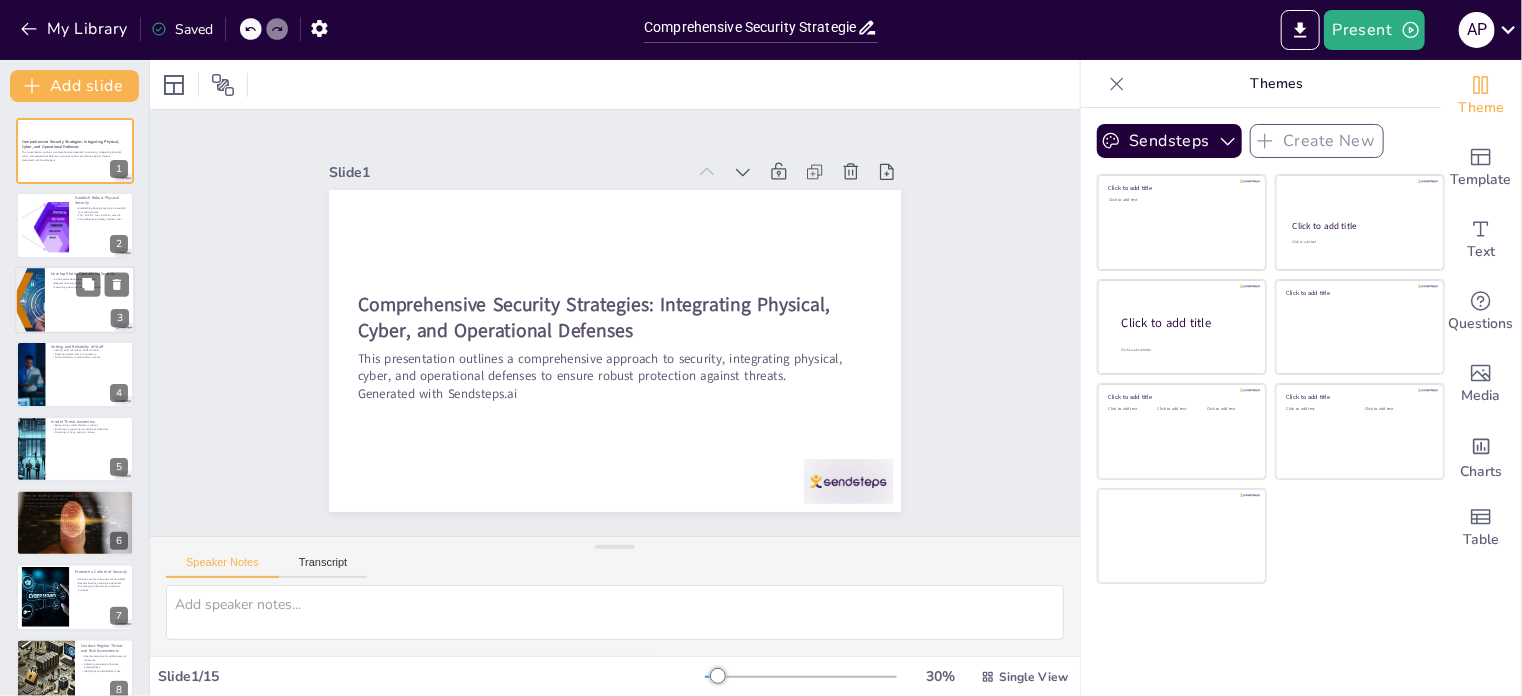 click at bounding box center (75, 300) 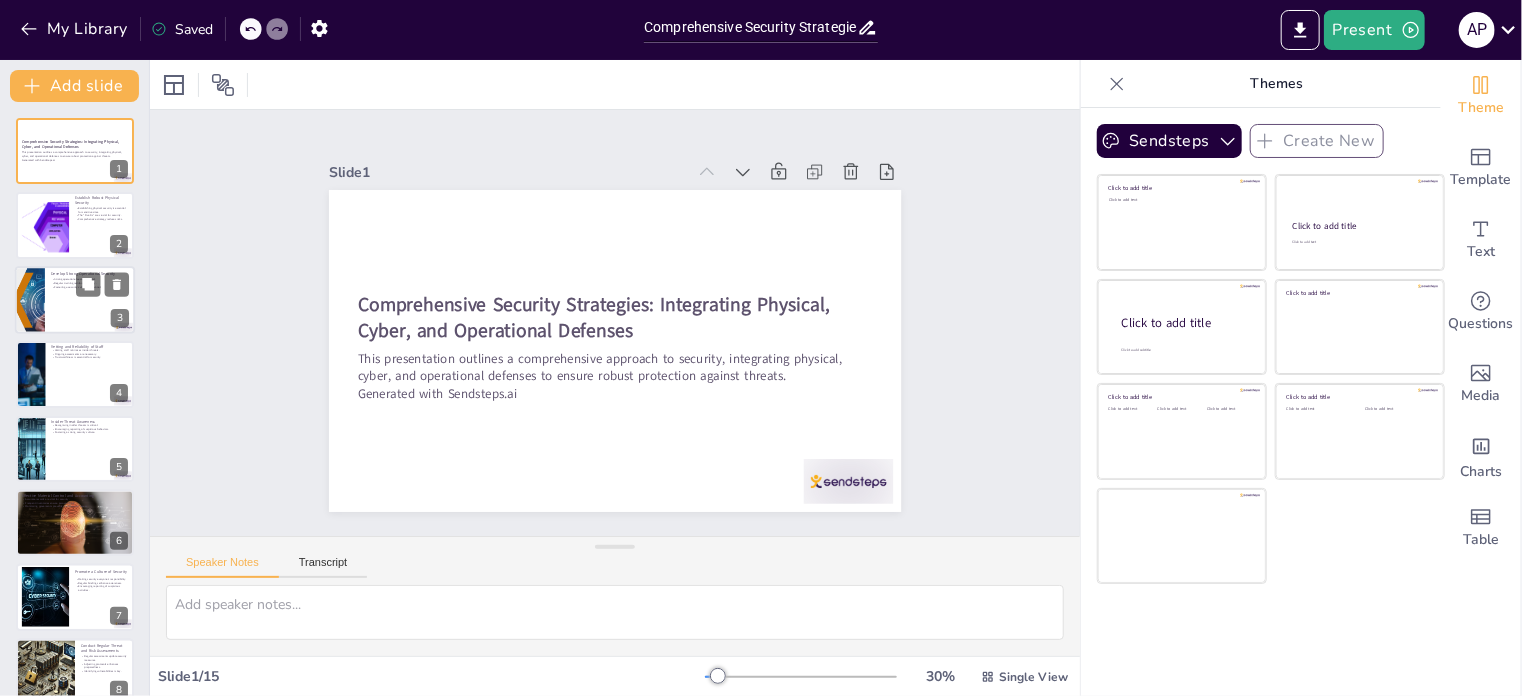 type on "Operational security is a critical aspect of overall security strategy. It involves the daily practices and behaviors of personnel that contribute to maintaining a secure environment. By emphasizing operational security, organizations can reduce the likelihood of security breaches caused by human error or negligence.
Regular training and awareness programs are essential for keeping staff informed about security protocols and potential threats. Continuous education helps to instill a sense of responsibility among personnel, ensuring they remain vigilant and proactive in their security efforts.
A strong security culture encourages all employees to take ownership of security practices. When security is viewed as a collective responsibility, organizations can create an environment where everyone is alert and engaged in protecting sensitive information and materials." 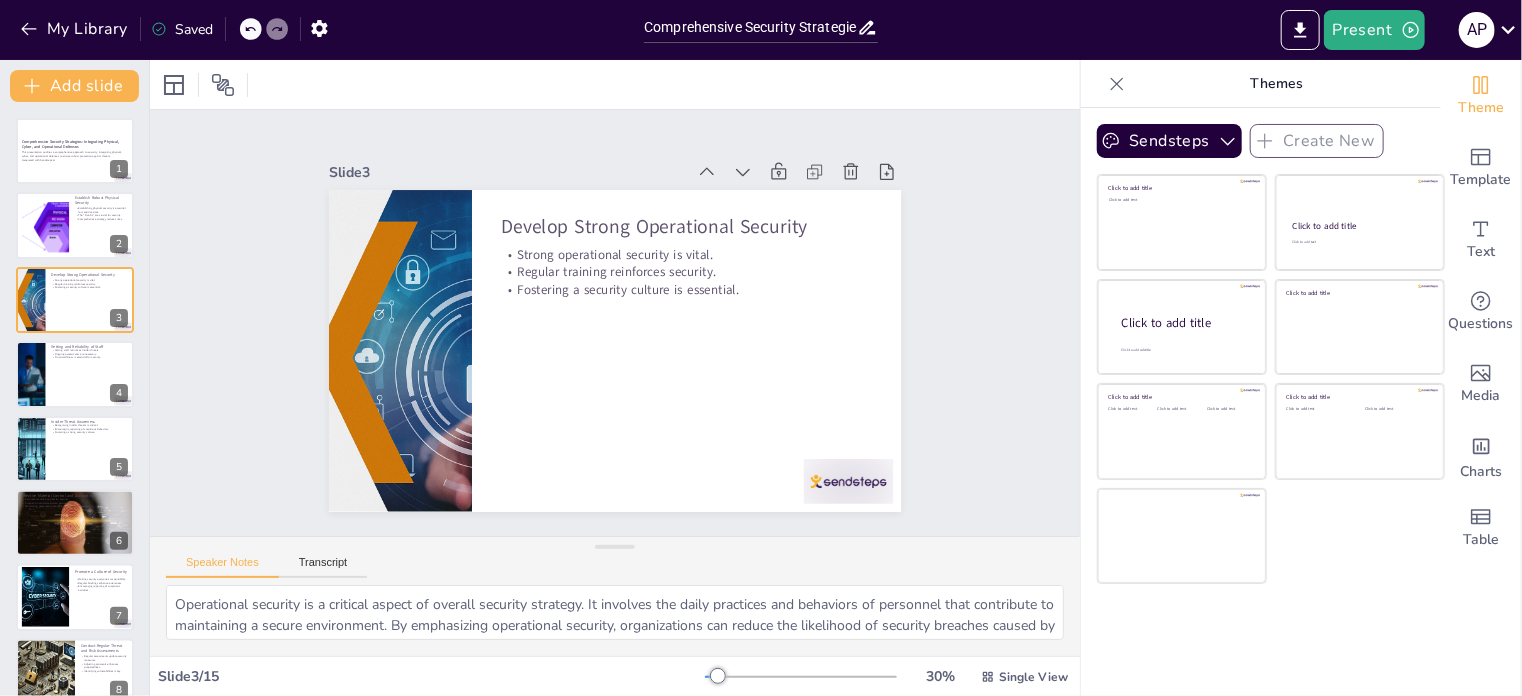 click 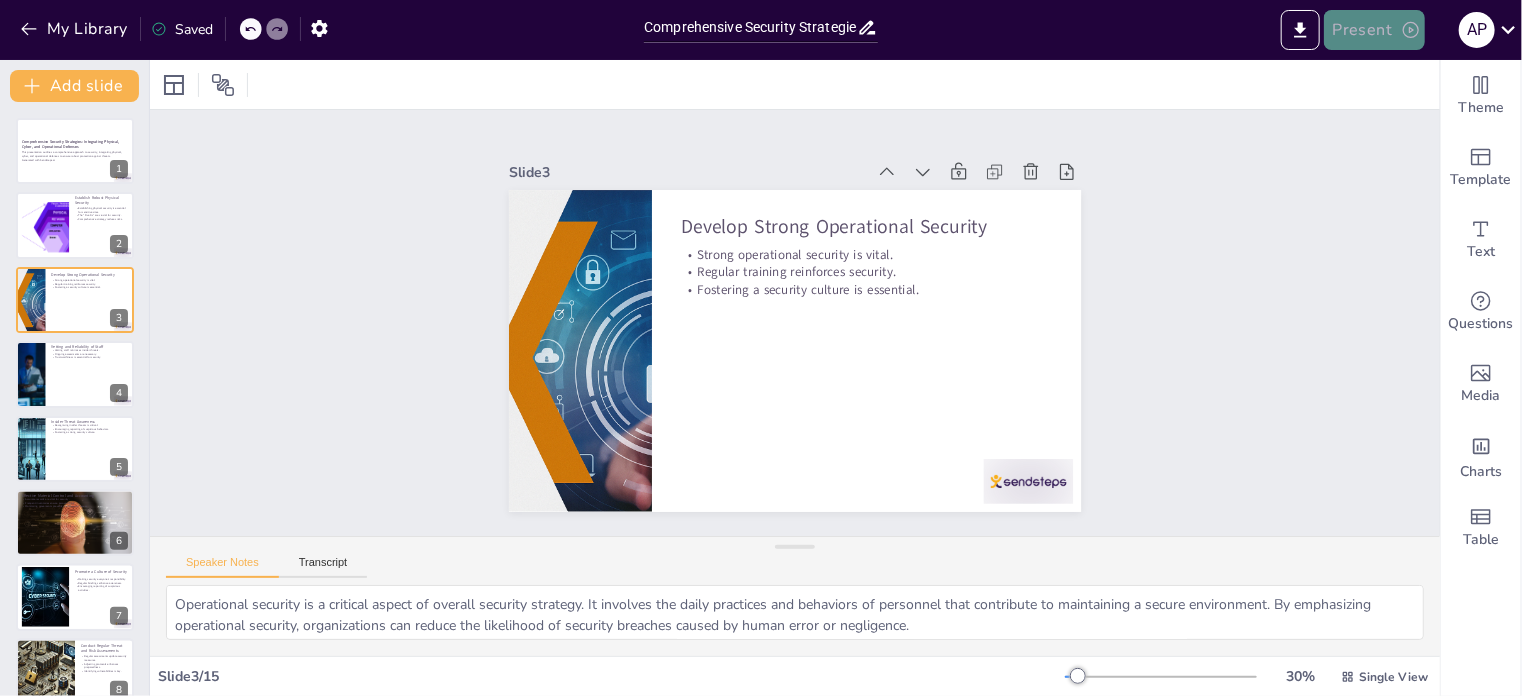 click on "Present" at bounding box center [1374, 30] 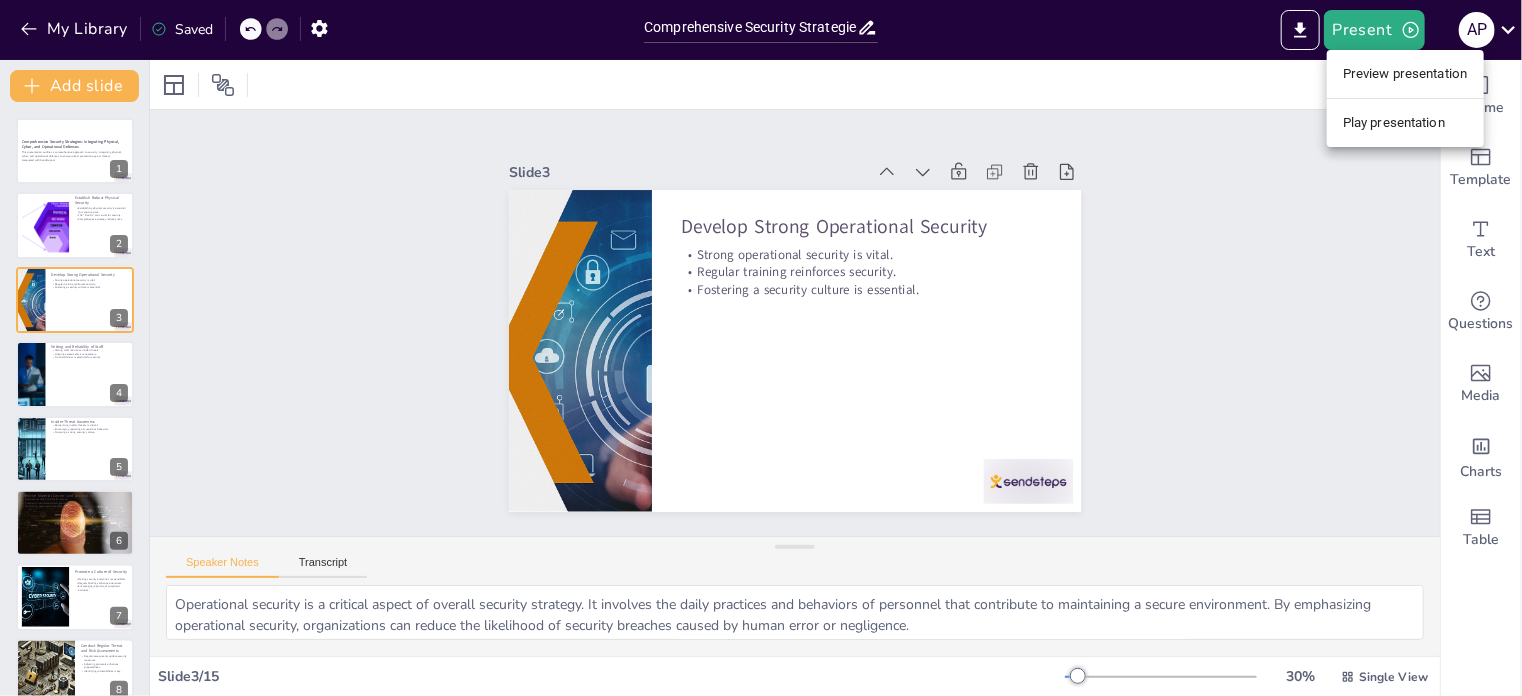 click at bounding box center (761, 348) 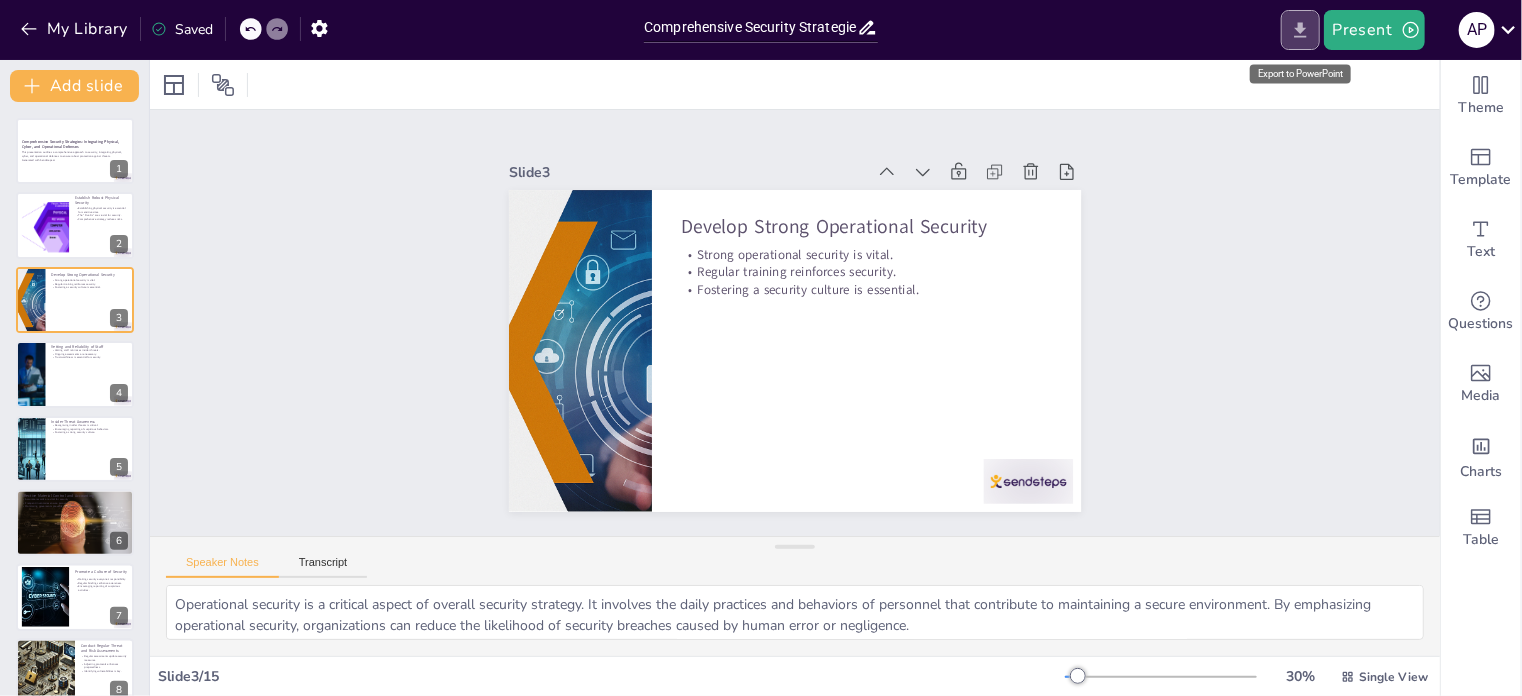 click 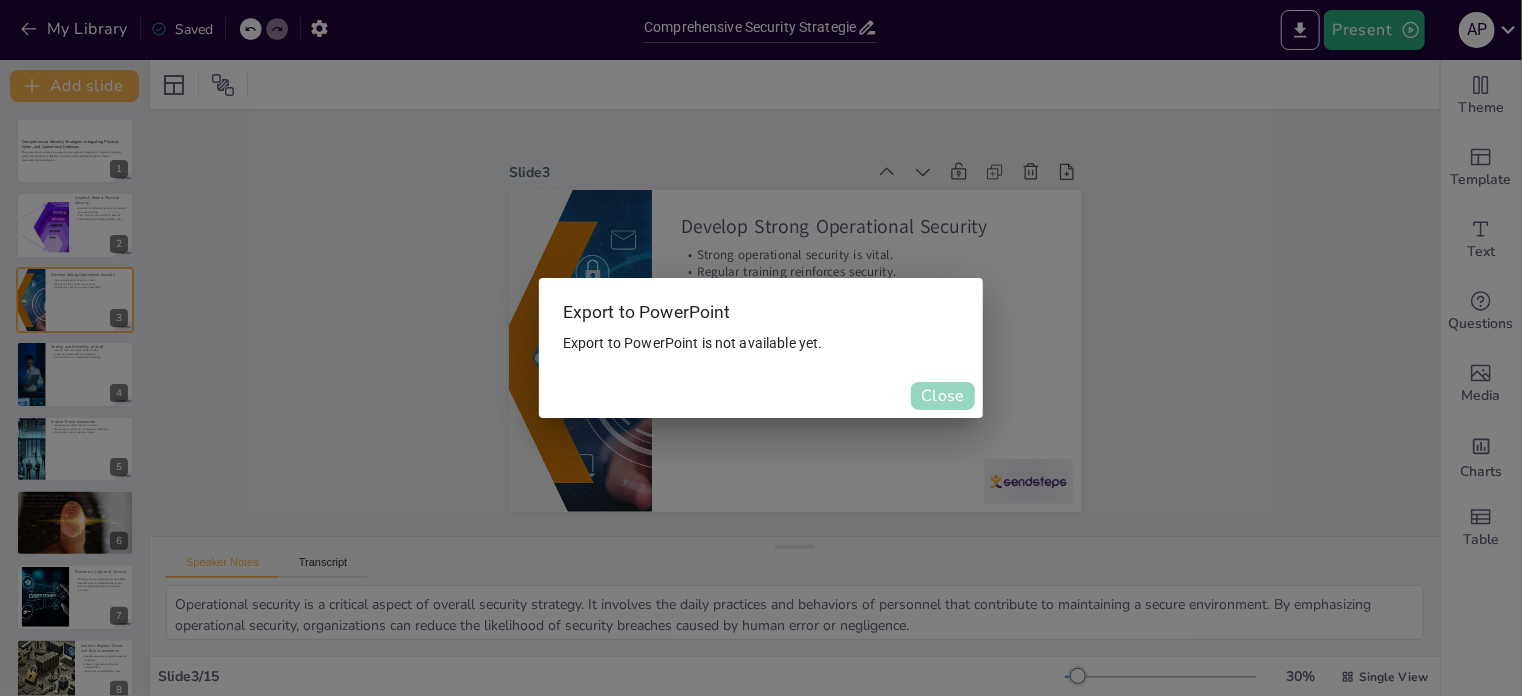 click on "Close" at bounding box center (943, 396) 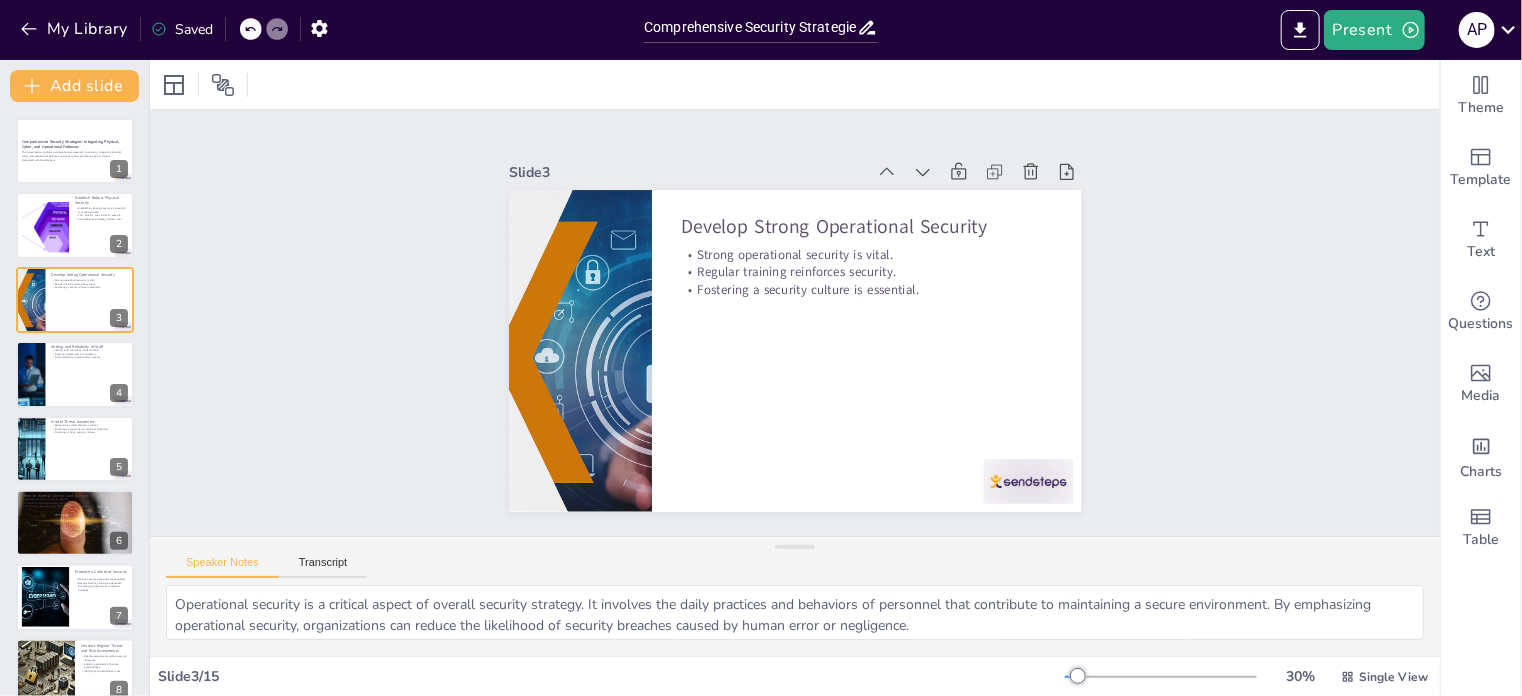 click on "Slide  1 Comprehensive Security Strategies: Integrating Physical, Cyber, and Operational Defenses This presentation outlines a comprehensive approach to security, integrating physical, cyber, and operational defenses to ensure robust protection against threats. Generated with Sendsteps.ai Slide  2 Establish Robust Physical Security Establishing physical security is essential for sensitive sites. The “Five Ds” are crucial for security. Comprehensive strategy reduces risks. Slide  3 Develop Strong Operational Security Strong operational security is vital. Regular training reinforces security. Fostering a security culture is essential. Slide  4 Vetting and Reliability of Staff Vetting staff minimizes insider threats. Ongoing assessments are necessary. Trustworthiness is essential for security. Slide  5 Insider Threat Awareness Recognizing insider threats is critical. Encouraging reporting of suspicious behaviors. Fostering a strong security culture. Slide  6 Effective Material Control and Accounting Slide  7" at bounding box center (795, 323) 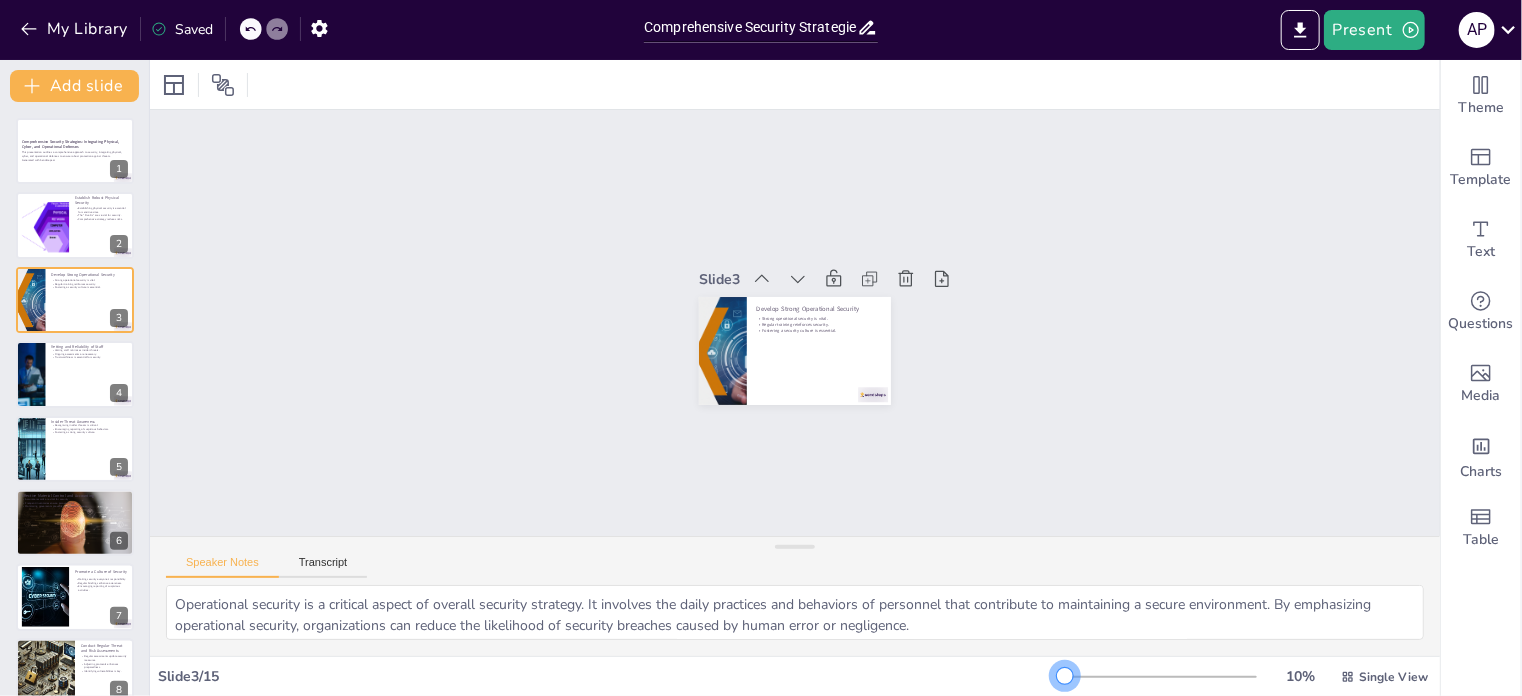 drag, startPoint x: 1066, startPoint y: 679, endPoint x: 1019, endPoint y: 679, distance: 47 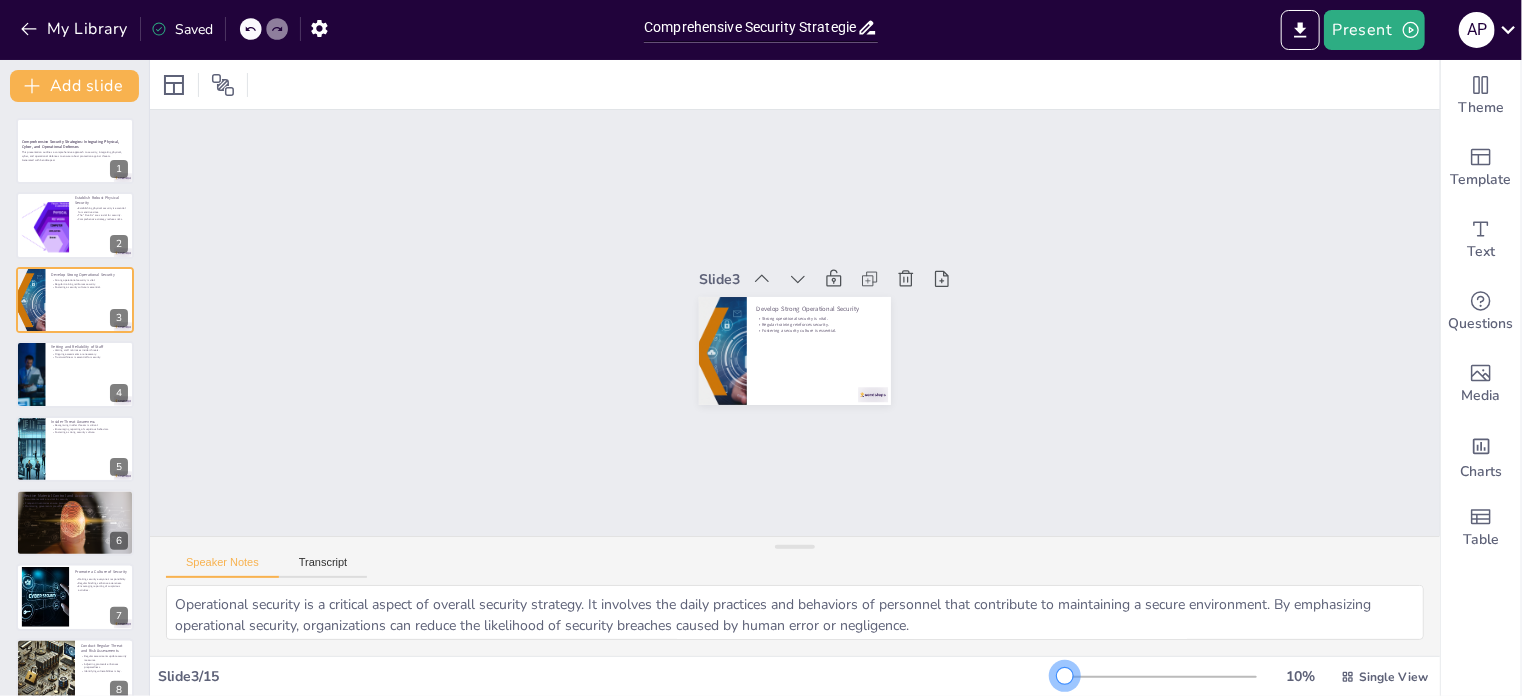 click on "Slide  3  /  15 10 % Single View" at bounding box center [795, 677] 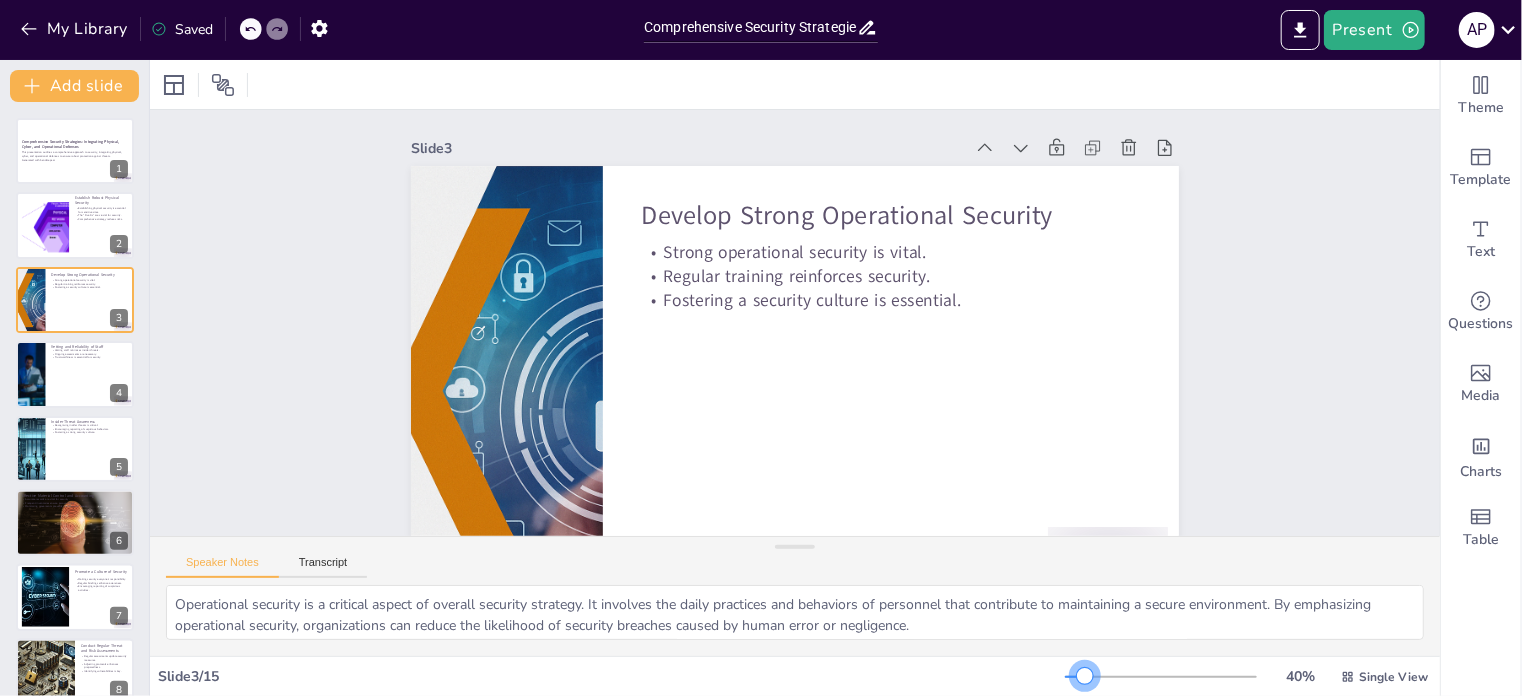 drag, startPoint x: 1052, startPoint y: 675, endPoint x: 1072, endPoint y: 675, distance: 20 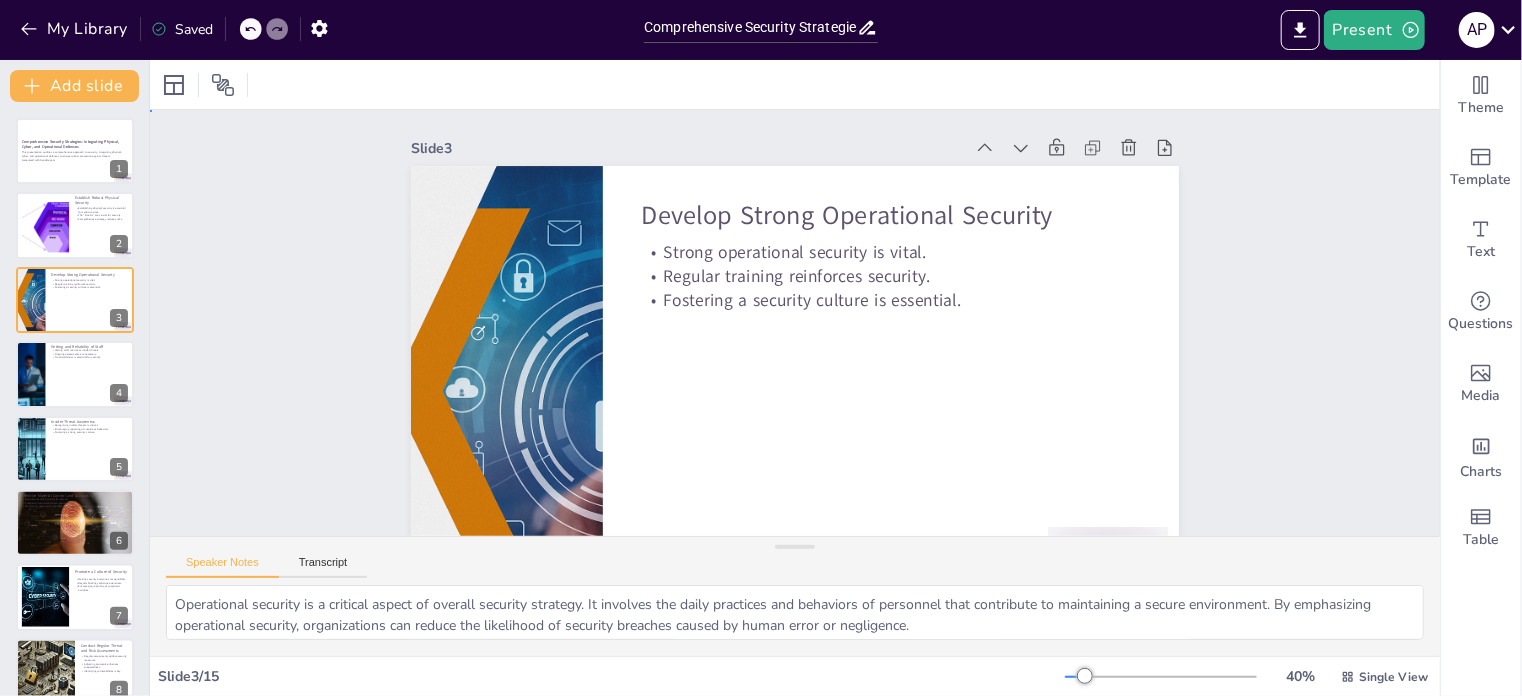 click on "Slide  1 Comprehensive Security Strategies: Integrating Physical, Cyber, and Operational Defenses This presentation outlines a comprehensive approach to security, integrating physical, cyber, and operational defenses to ensure robust protection against threats. Generated with Sendsteps.ai Slide  2 Establish Robust Physical Security Establishing physical security is essential for sensitive sites. The “Five Ds” are crucial for security. Comprehensive strategy reduces risks. Slide  3 Develop Strong Operational Security Strong operational security is vital. Regular training reinforces security. Fostering a security culture is essential. Slide  4 Vetting and Reliability of Staff Vetting staff minimizes insider threats. Ongoing assessments are necessary. Trustworthiness is essential for security. Slide  5 Insider Threat Awareness Recognizing insider threats is critical. Encouraging reporting of suspicious behaviors. Fostering a strong security culture. Slide  6 Effective Material Control and Accounting Slide  7" at bounding box center [792, 354] 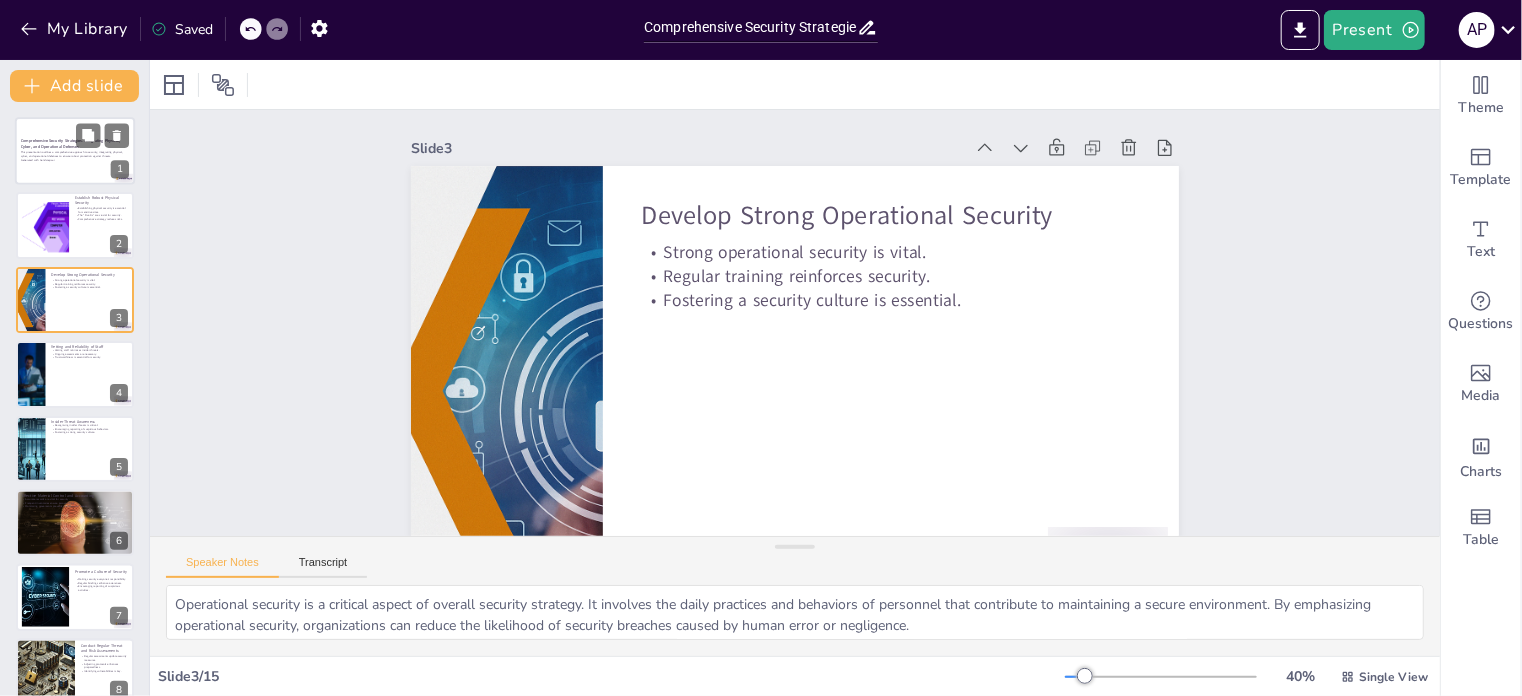 click on "This presentation outlines a comprehensive approach to security, integrating physical, cyber, and operational defenses to ensure robust protection against threats. Generated with Sendsteps.ai" at bounding box center [75, 156] 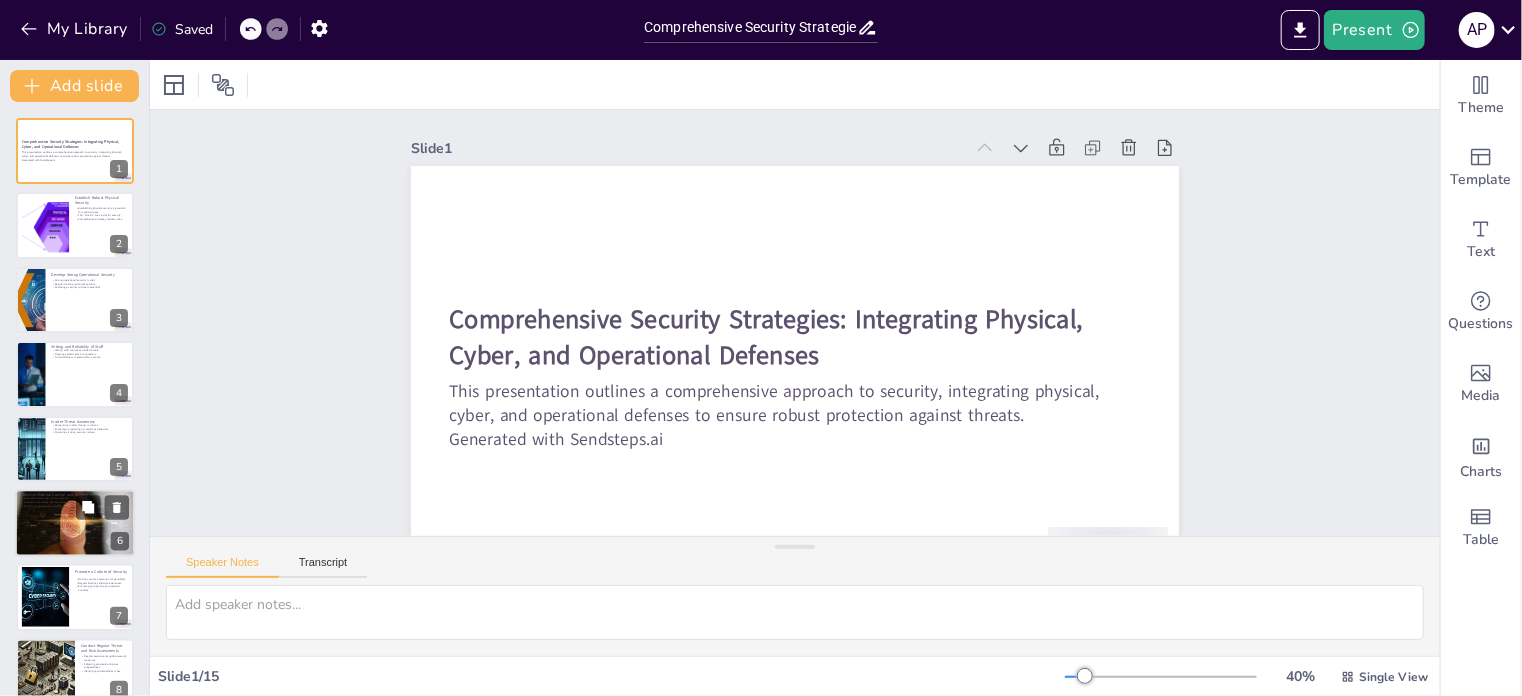 click at bounding box center (75, 523) 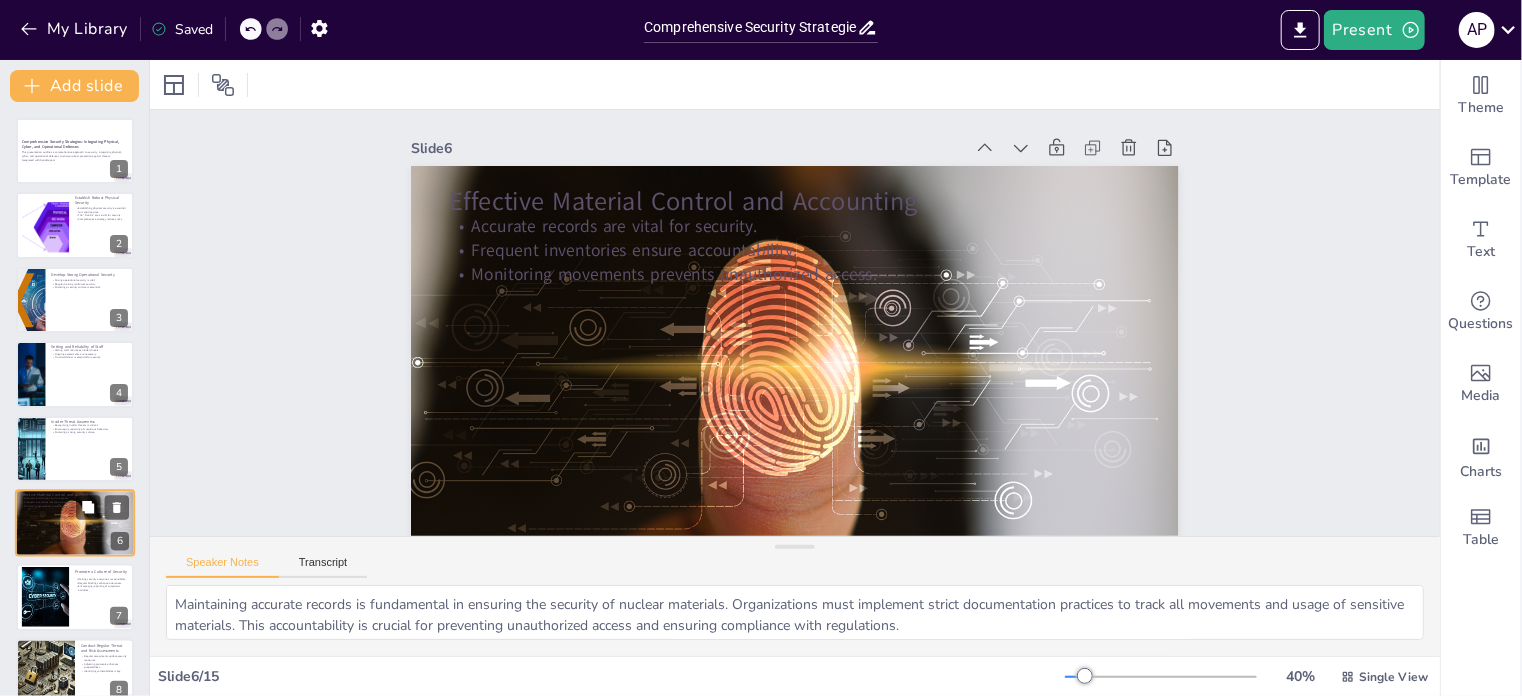 scroll, scrollTop: 124, scrollLeft: 0, axis: vertical 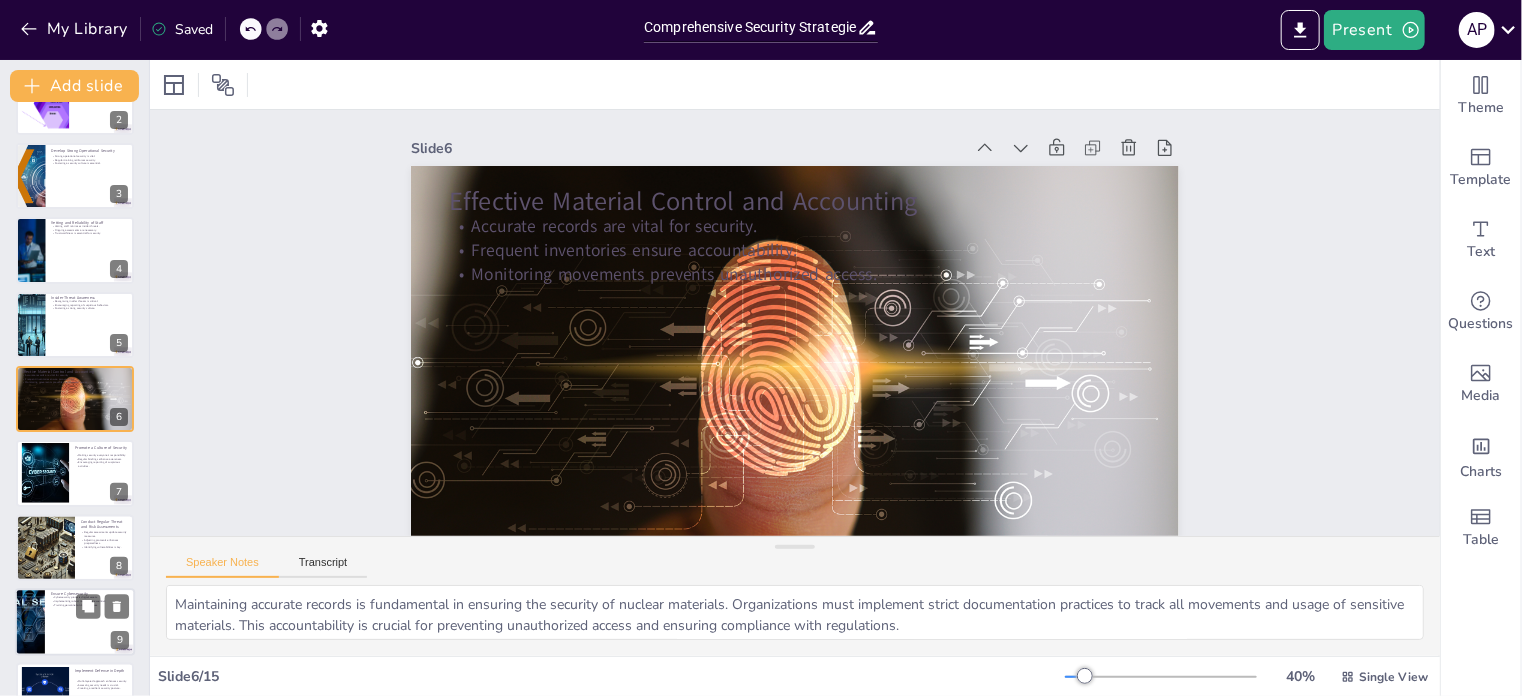 click at bounding box center [75, 622] 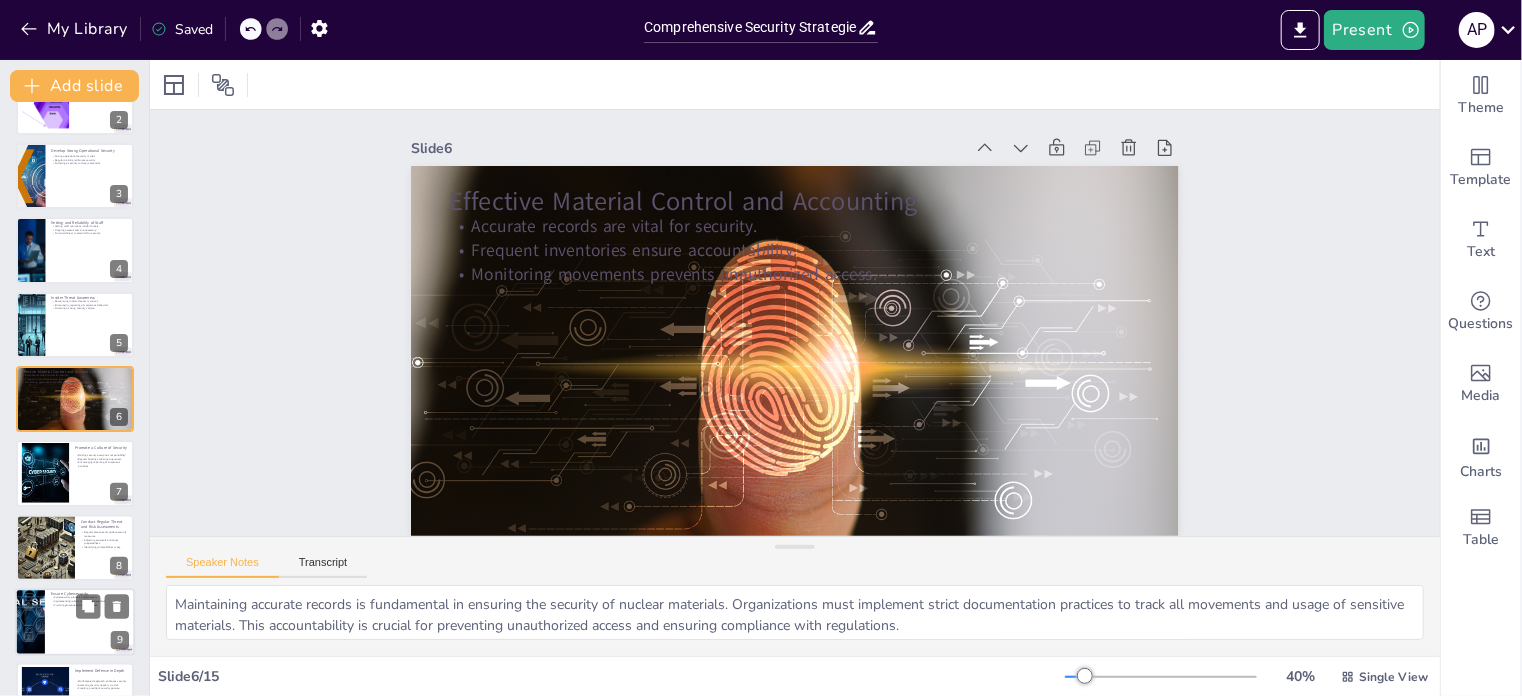 type on "Cybersecurity is a crucial component of overall security strategy. Protecting digital assets from cyber threats is essential for maintaining operational integrity and safeguarding sensitive information. Organizations must prioritize cybersecurity measures to mitigate potential risks.
Implementing robust cybersecurity measures, such as firewalls and encryption, is essential for protecting against cyber-attacks. Organizations must continuously evaluate and enhance their cybersecurity protocols to address evolving threats and maintain a secure digital environment.
Training personnel on cybersecurity best practices is vital for maintaining a secure environment. Employees must be educated about potential threats and the importance of adhering to security protocols. This knowledge empowers staff to contribute to the organization’s overall cybersecurity efforts." 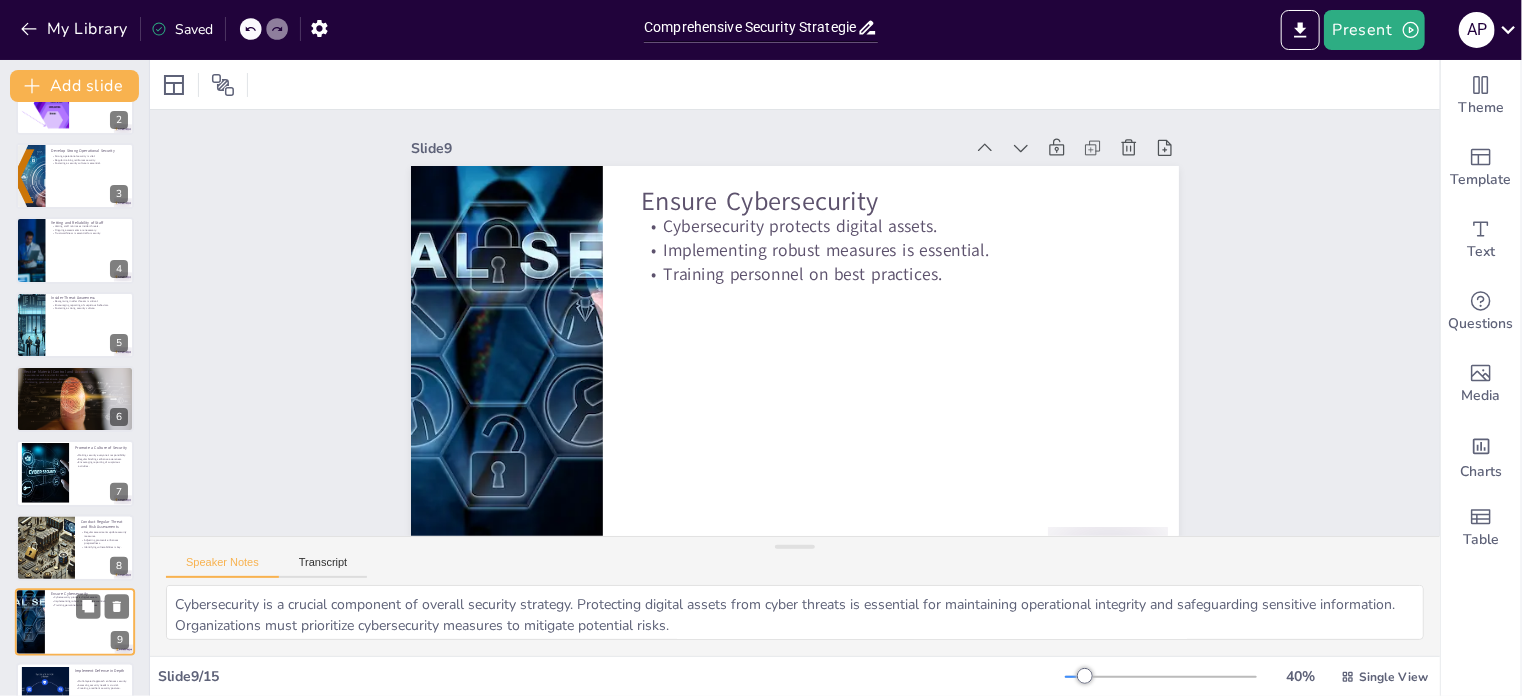 scroll, scrollTop: 347, scrollLeft: 0, axis: vertical 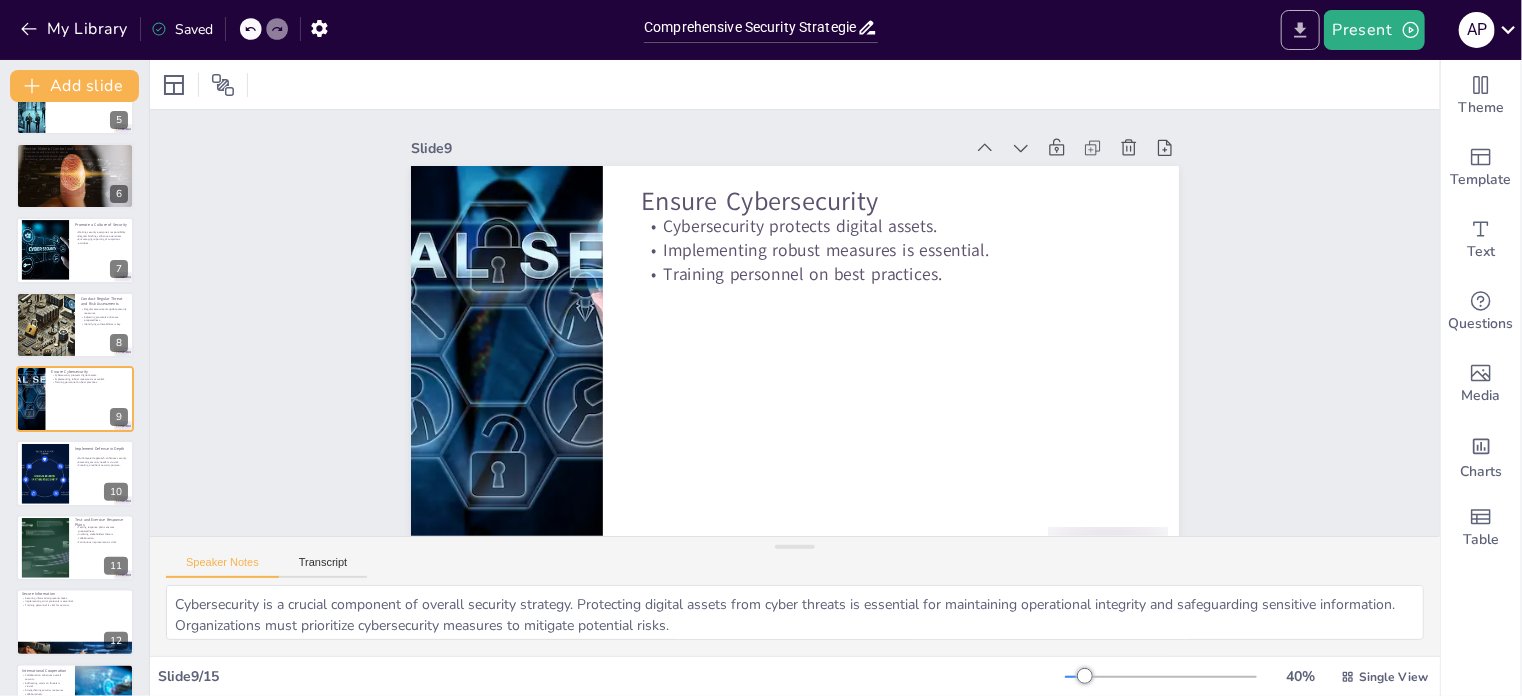 click at bounding box center [1300, 30] 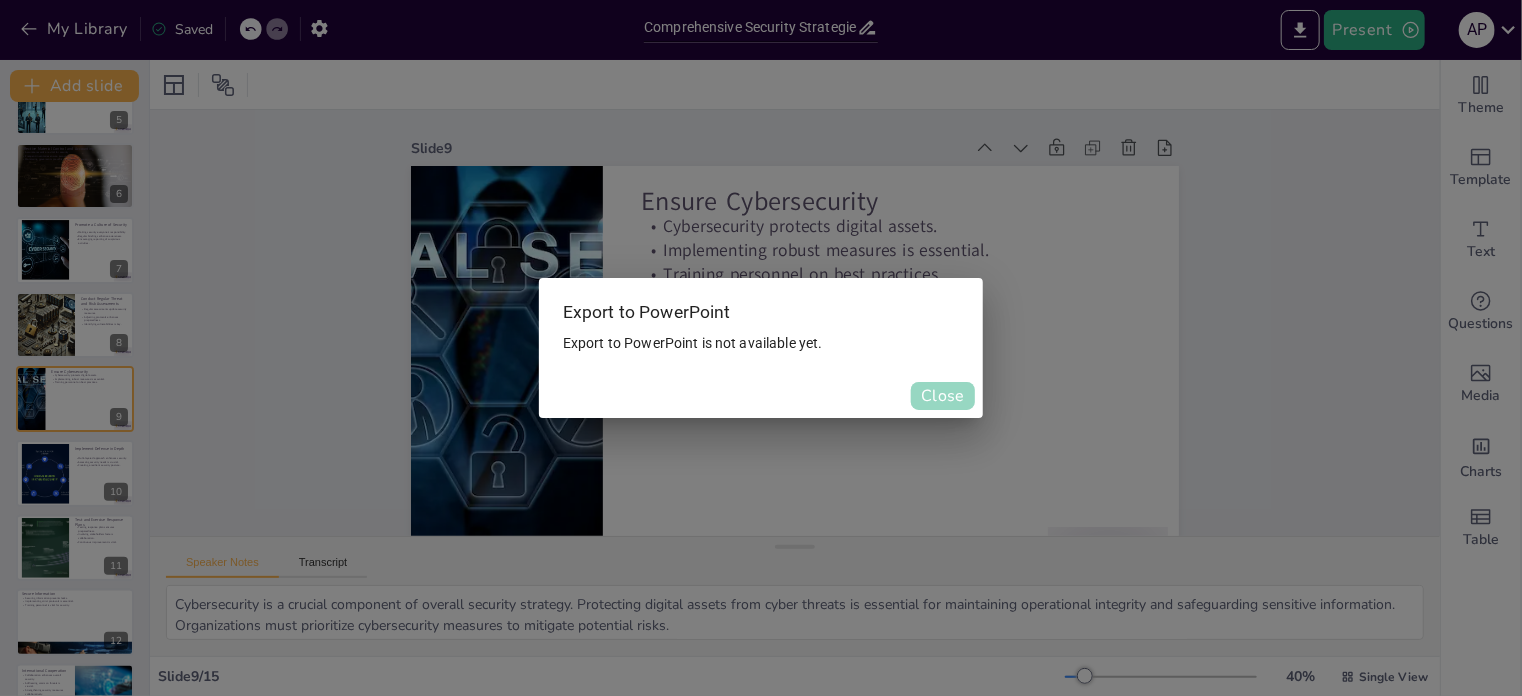 click on "Close" at bounding box center [943, 396] 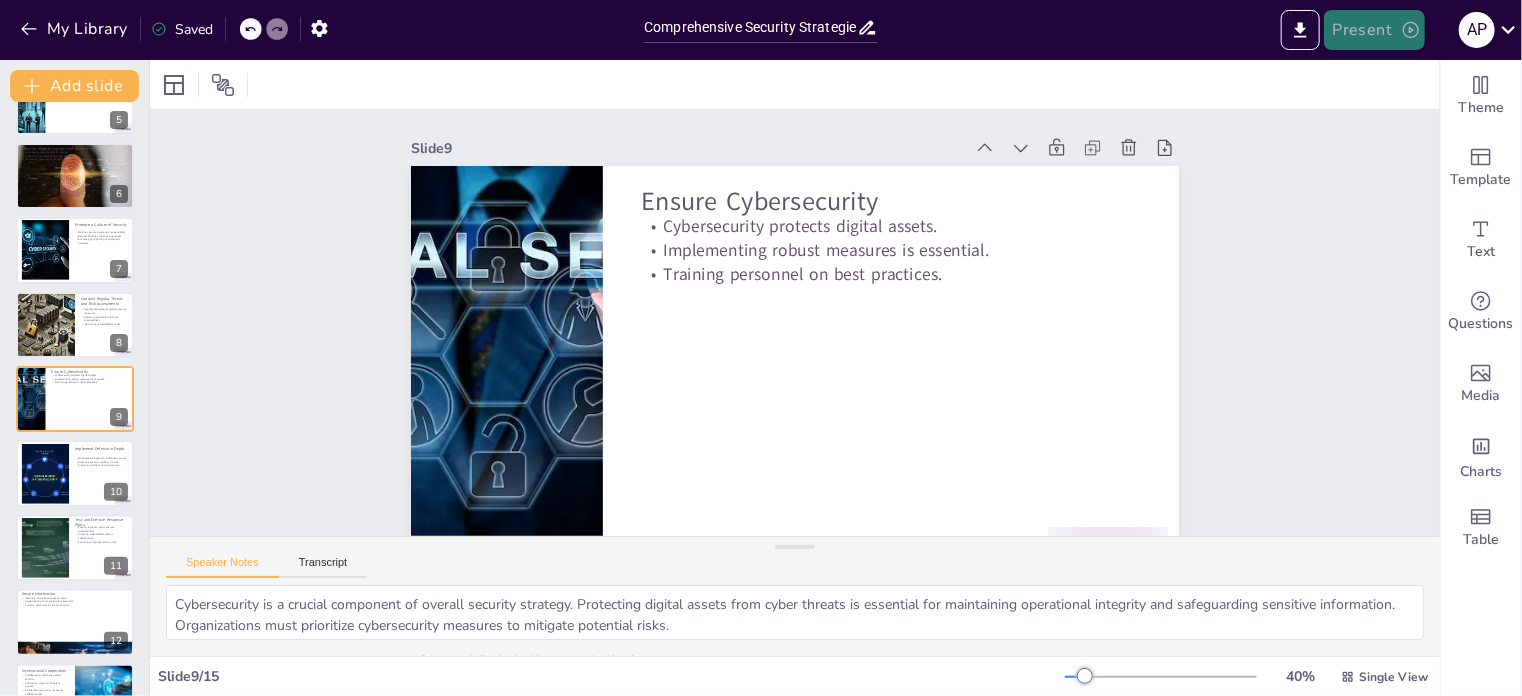 click on "Present" at bounding box center [1374, 30] 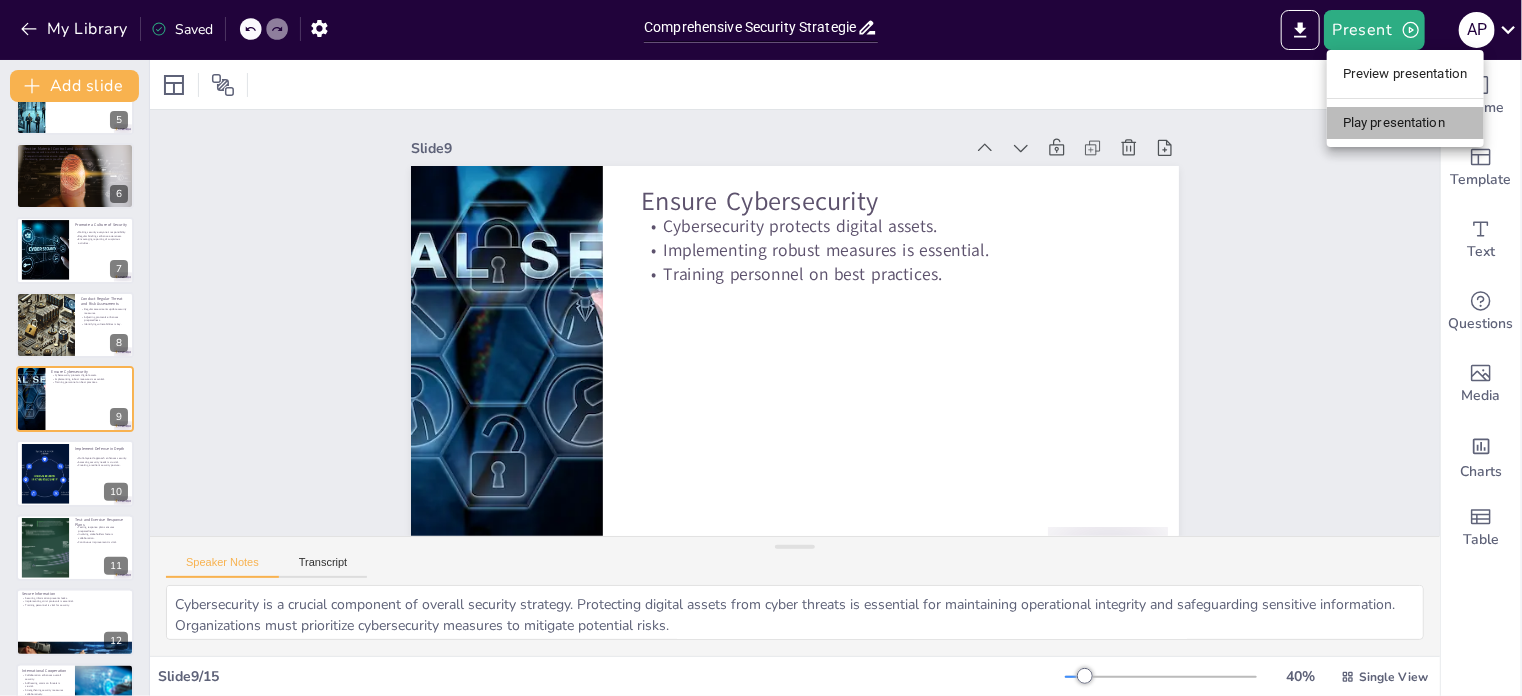 click on "Play presentation" at bounding box center (1405, 123) 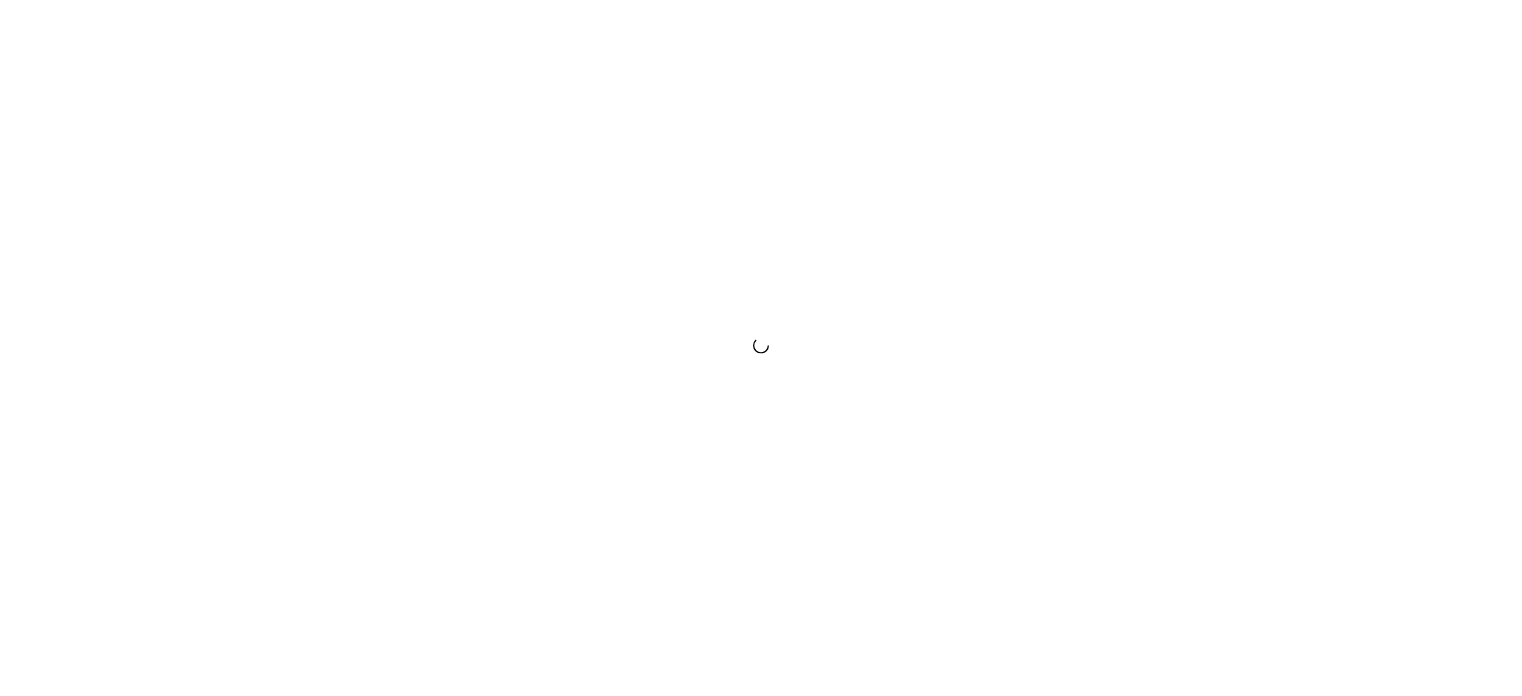 scroll, scrollTop: 0, scrollLeft: 0, axis: both 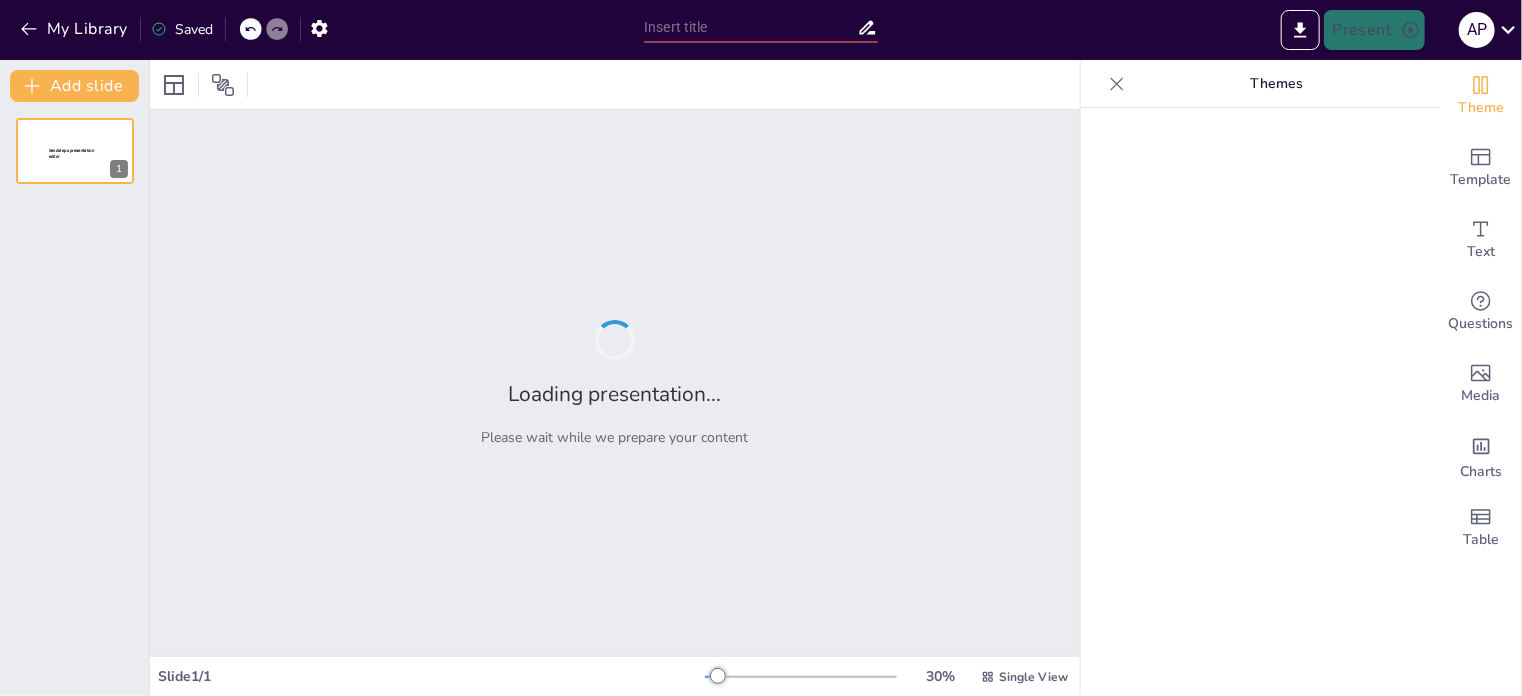 type on "Comprehensive Security Strategies: Integrating Physical, Cyber, and Operational Defenses" 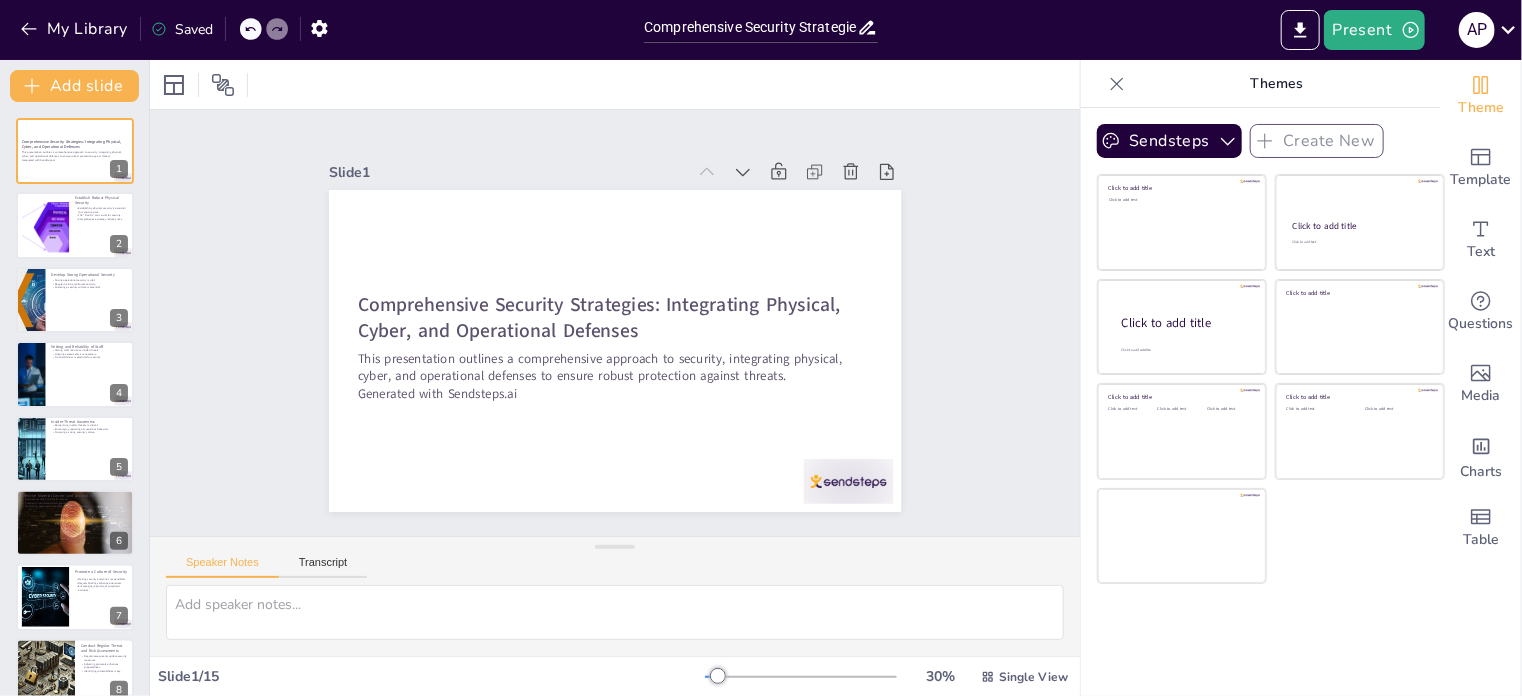 scroll, scrollTop: 0, scrollLeft: 0, axis: both 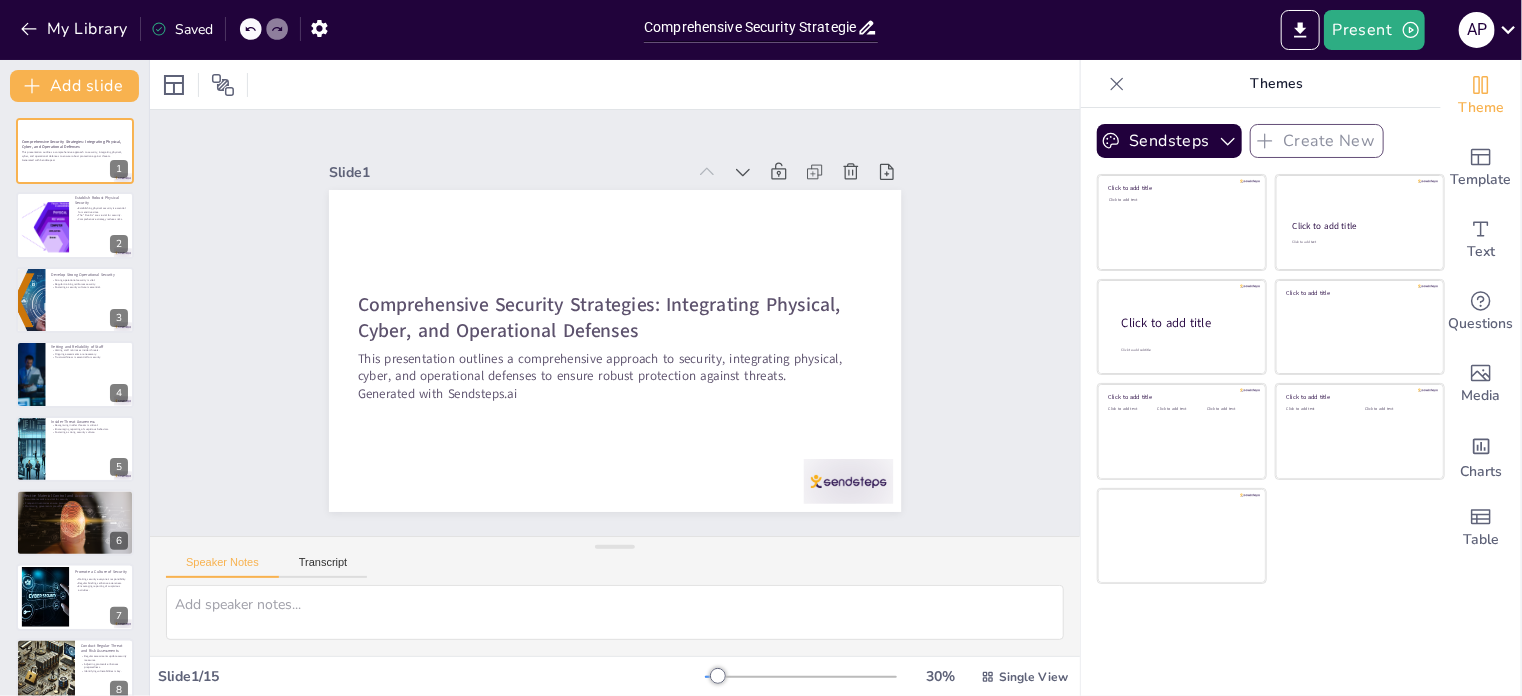 click 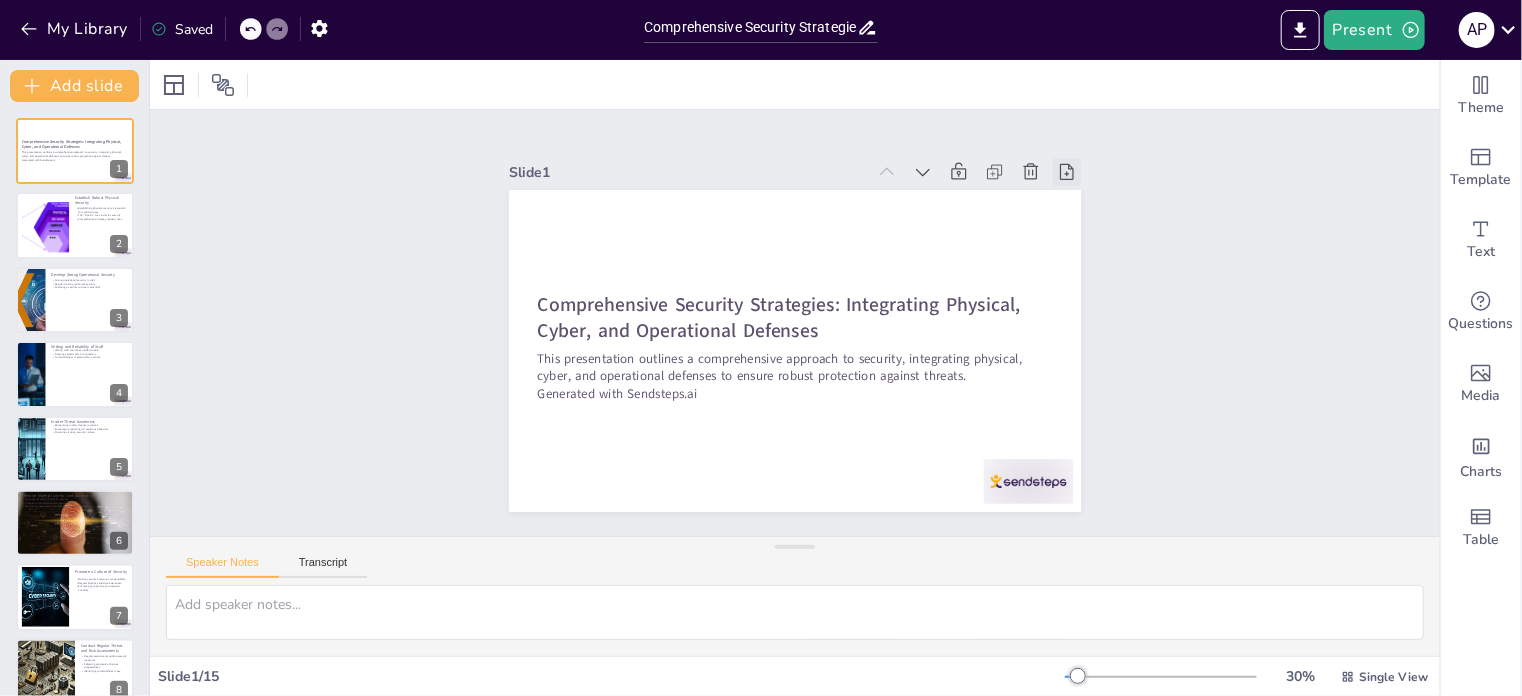 click 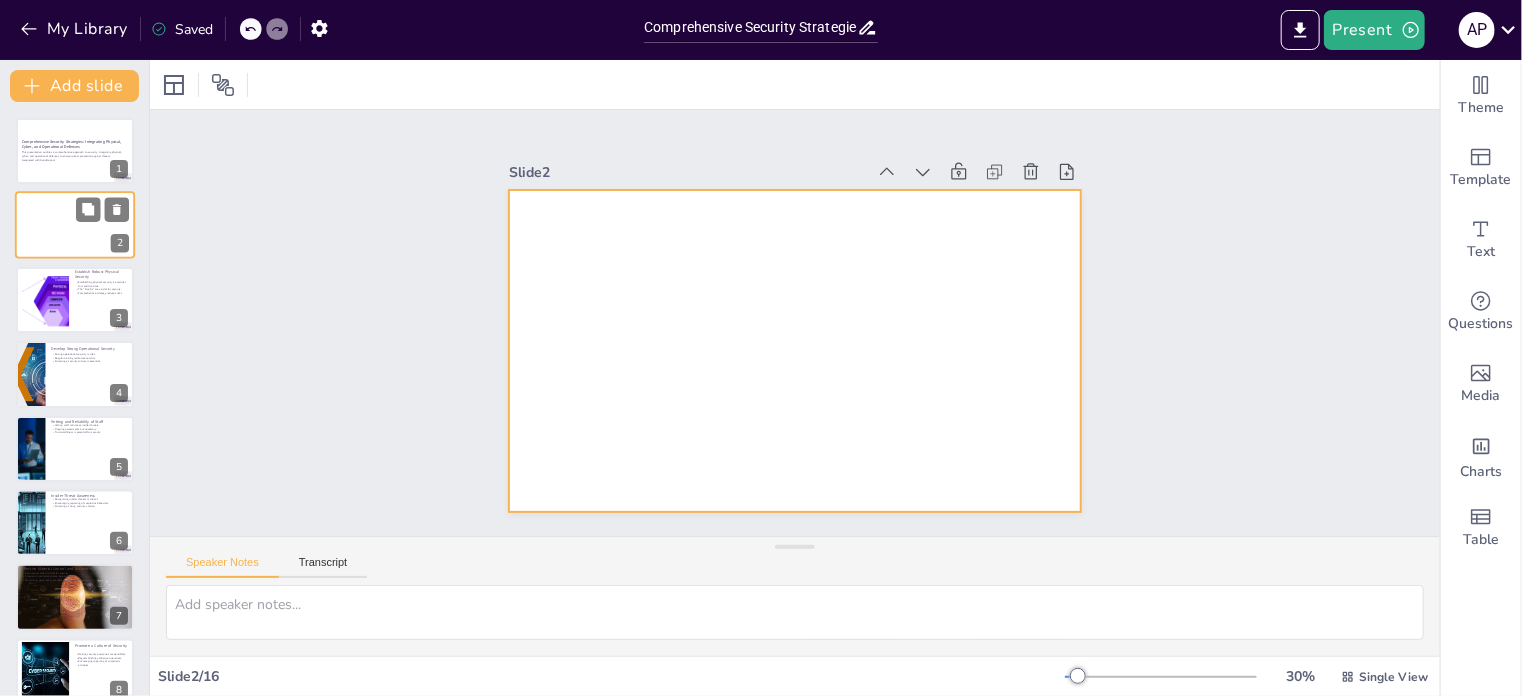 click at bounding box center (75, 226) 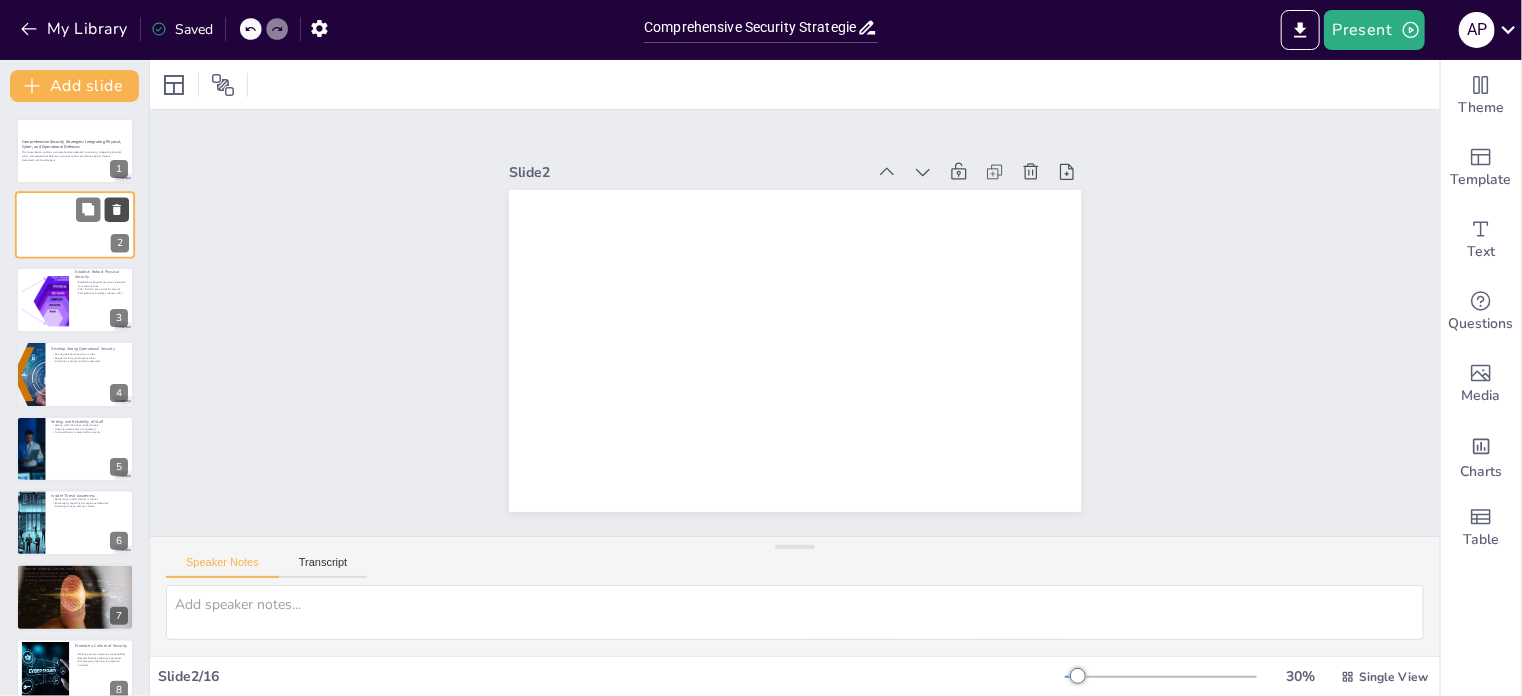 click 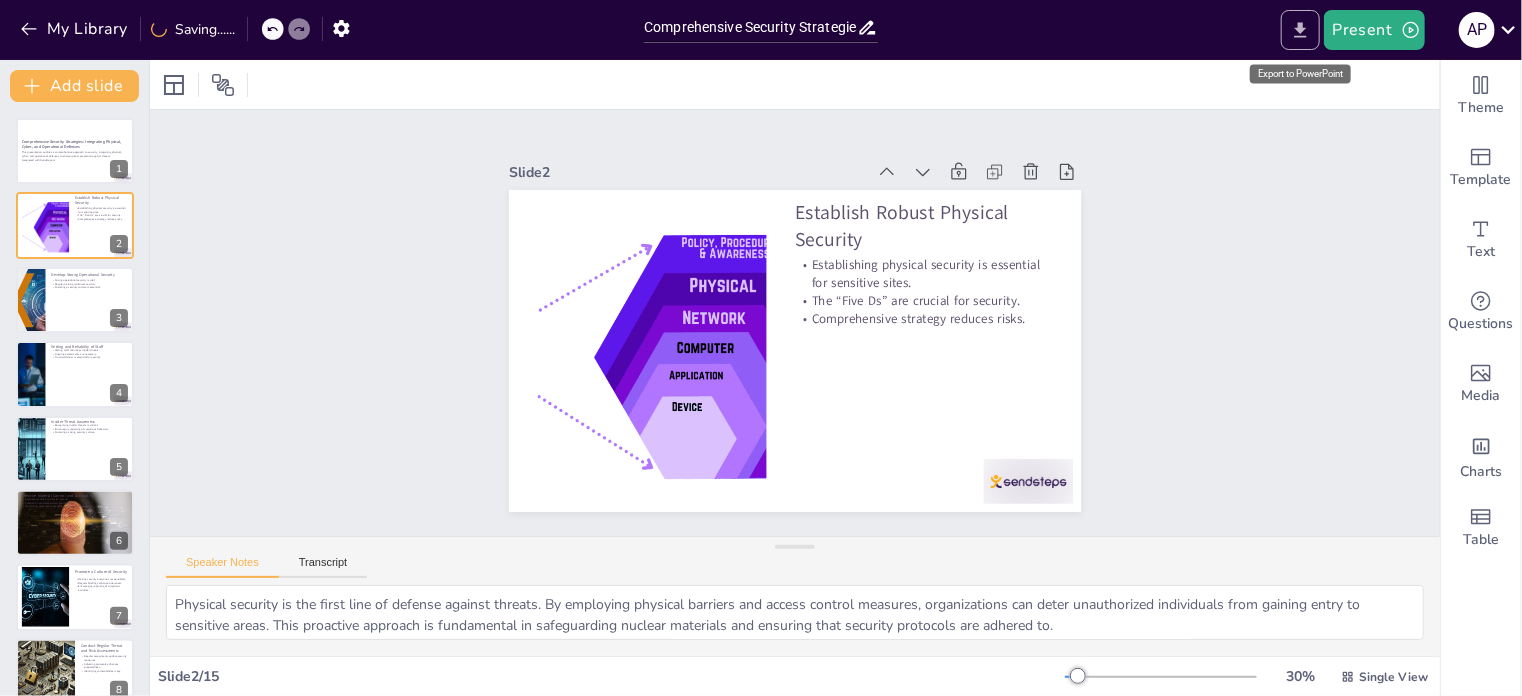 click 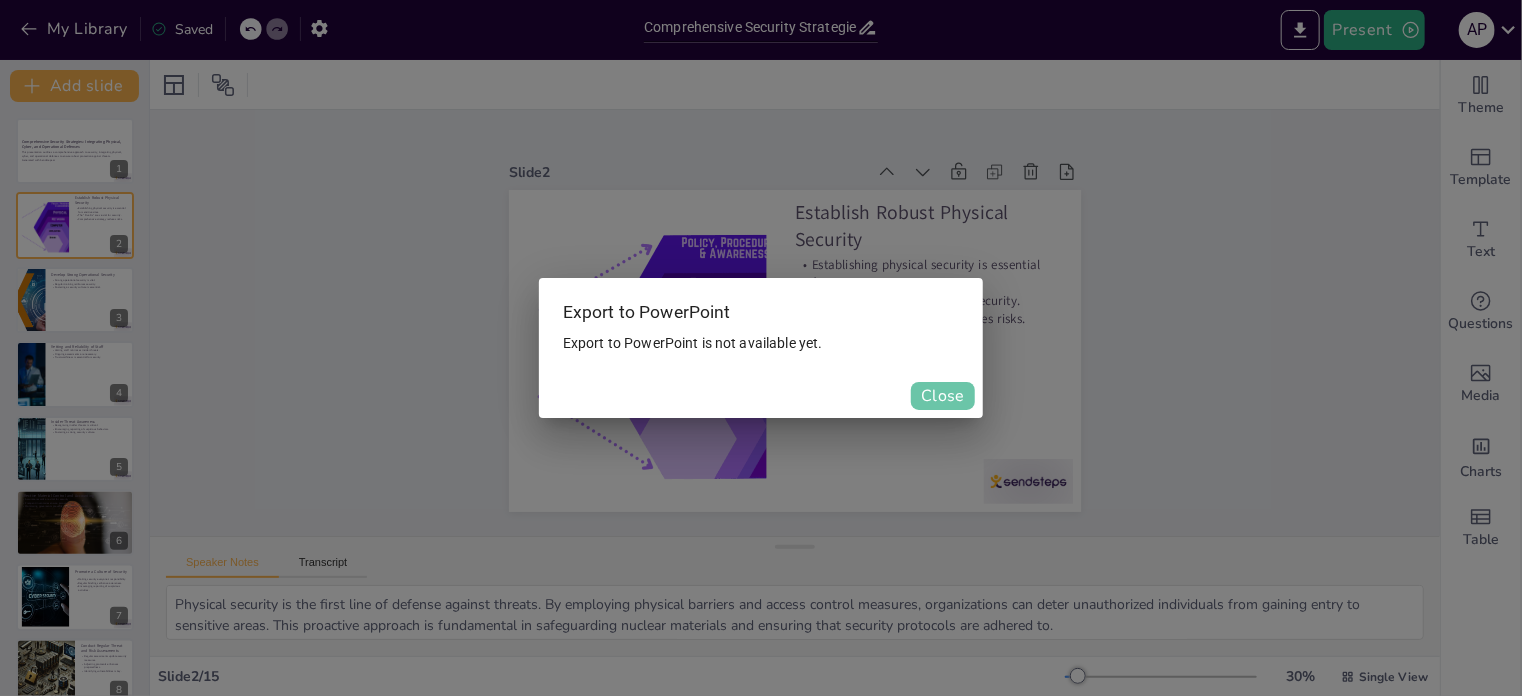 click on "Close" at bounding box center (943, 396) 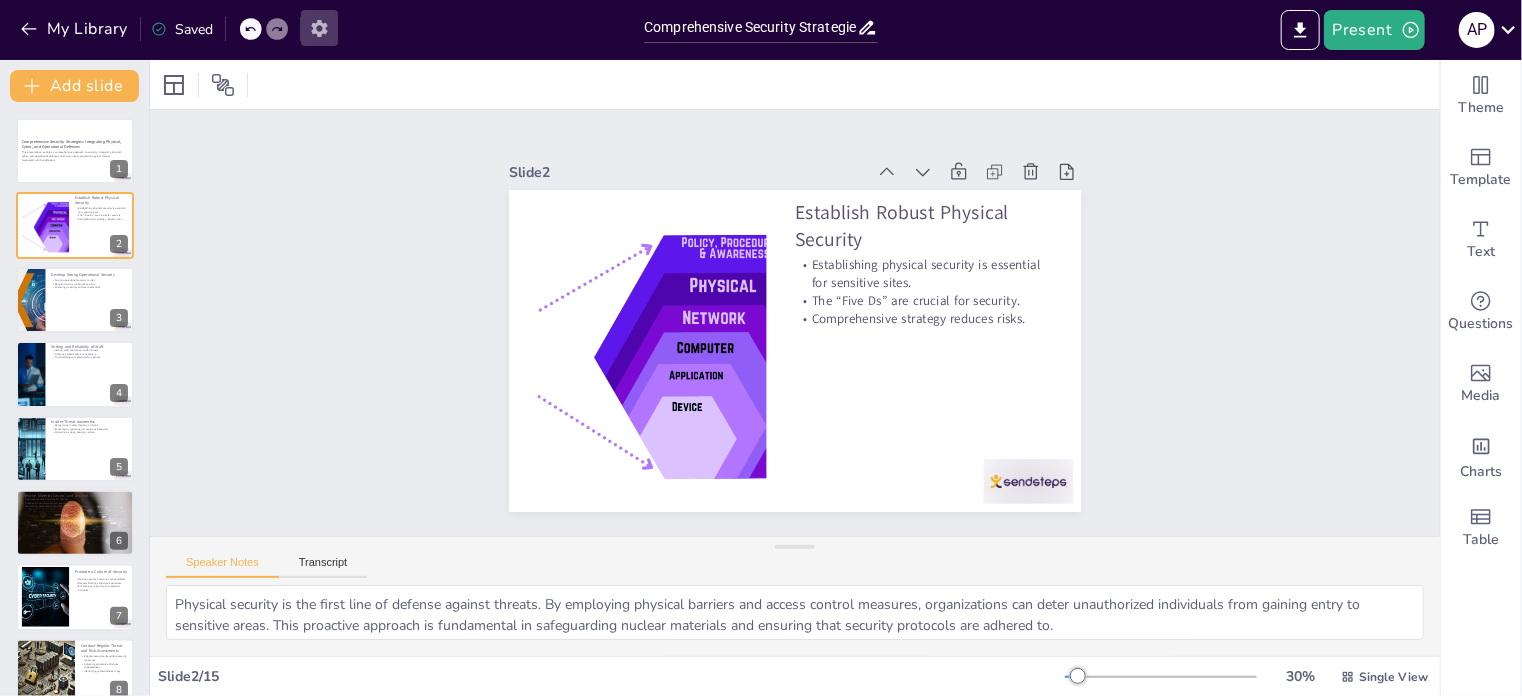click 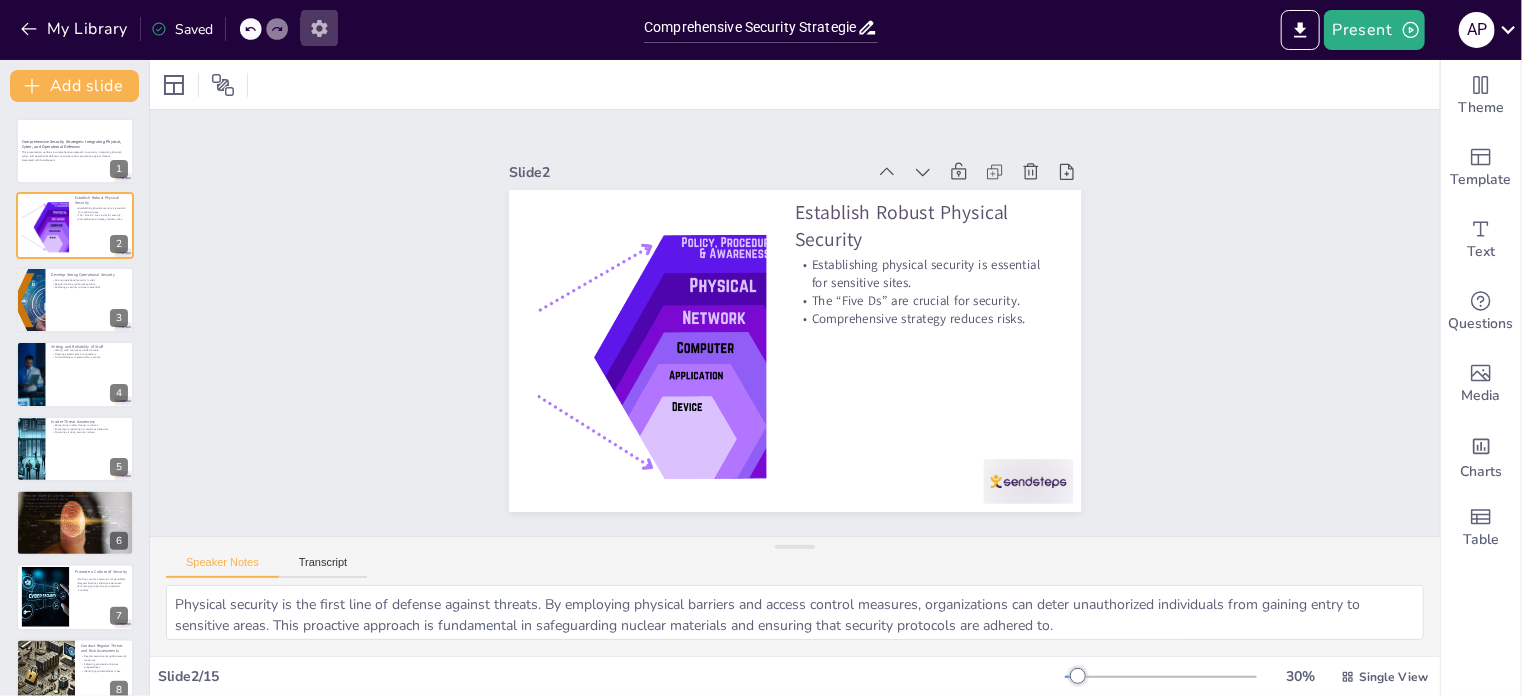 click 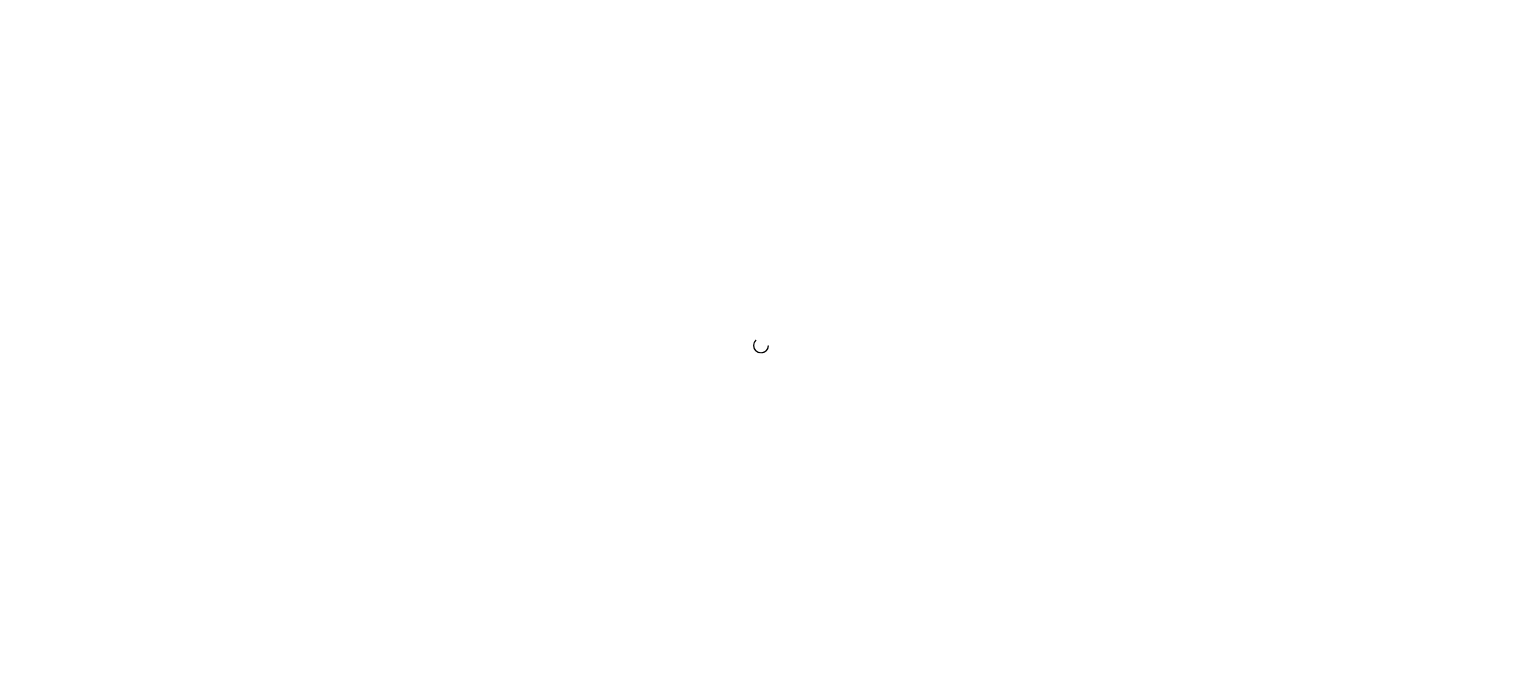 scroll, scrollTop: 0, scrollLeft: 0, axis: both 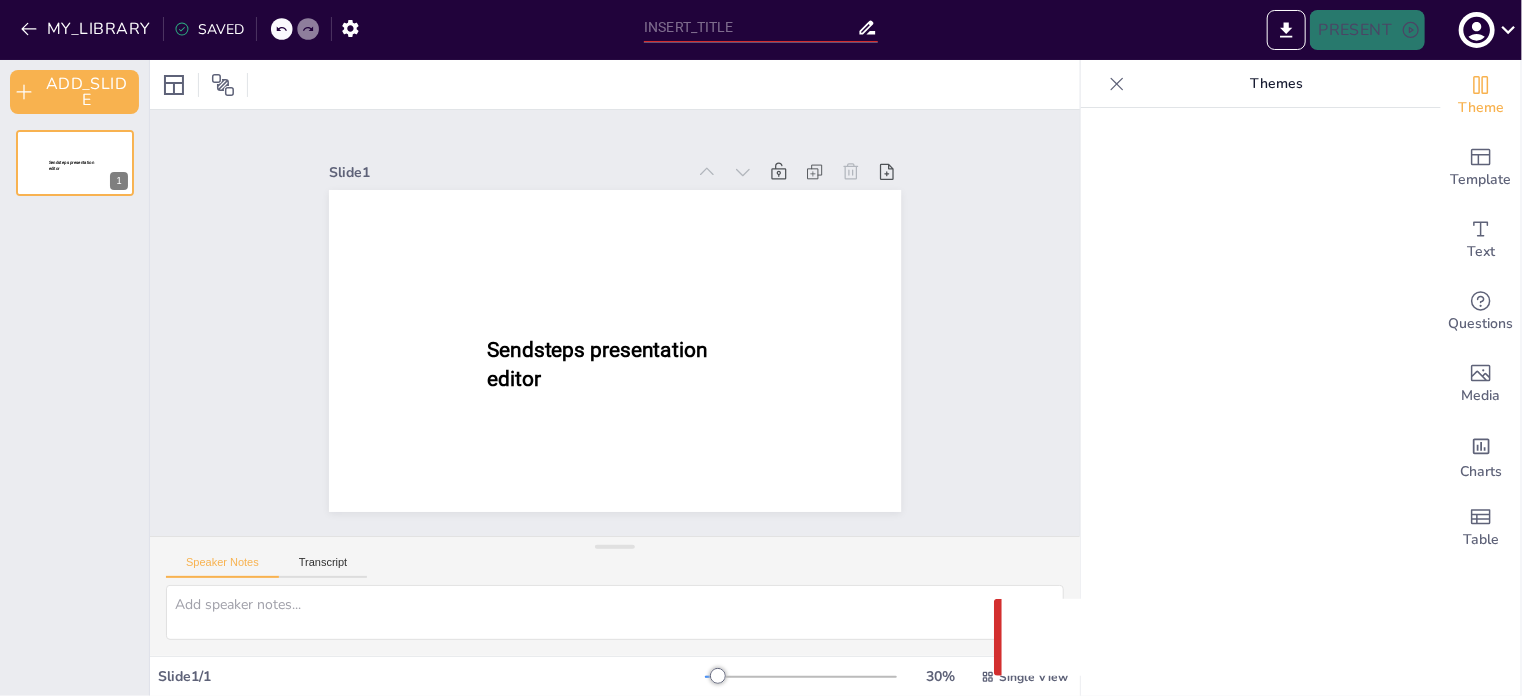 type on "Comprehensive Security Strategies: Integrating Physical, Cyber, and Operational Defenses" 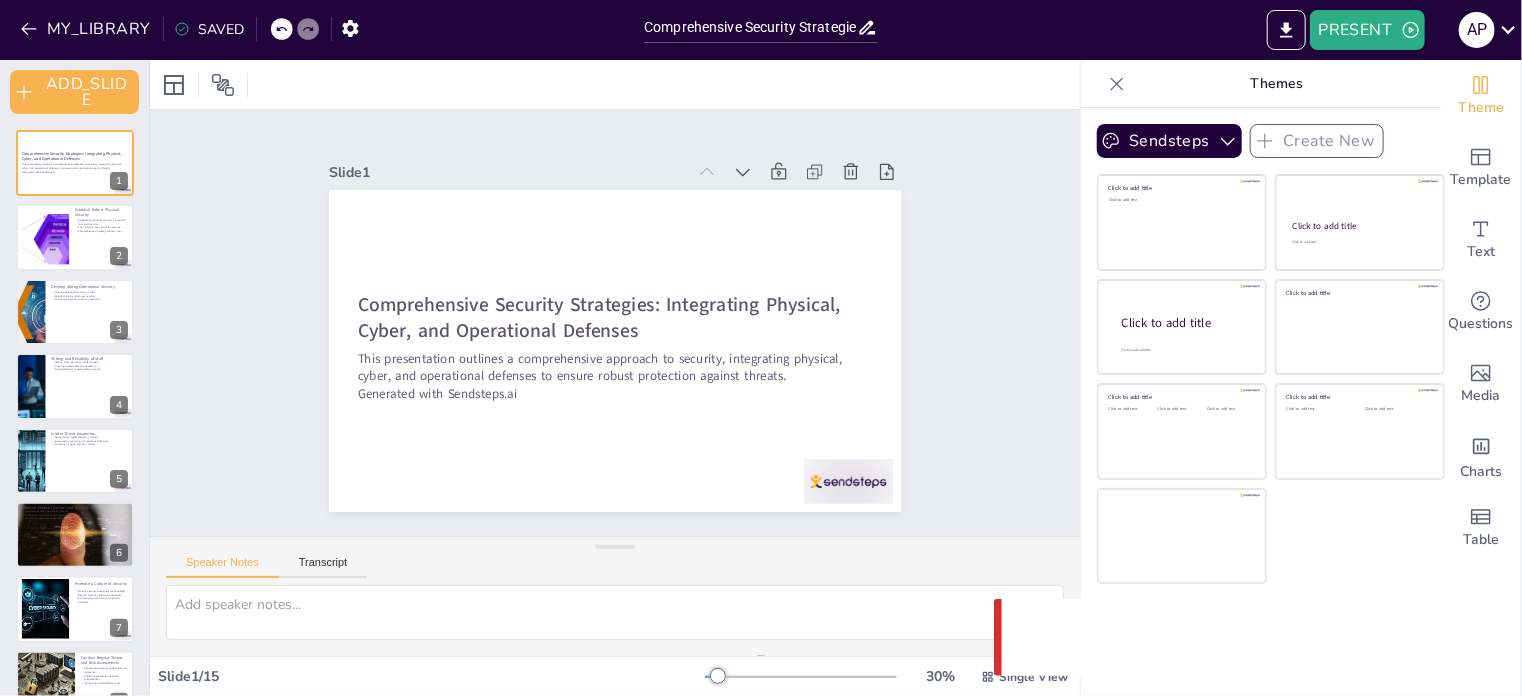 scroll, scrollTop: 0, scrollLeft: 0, axis: both 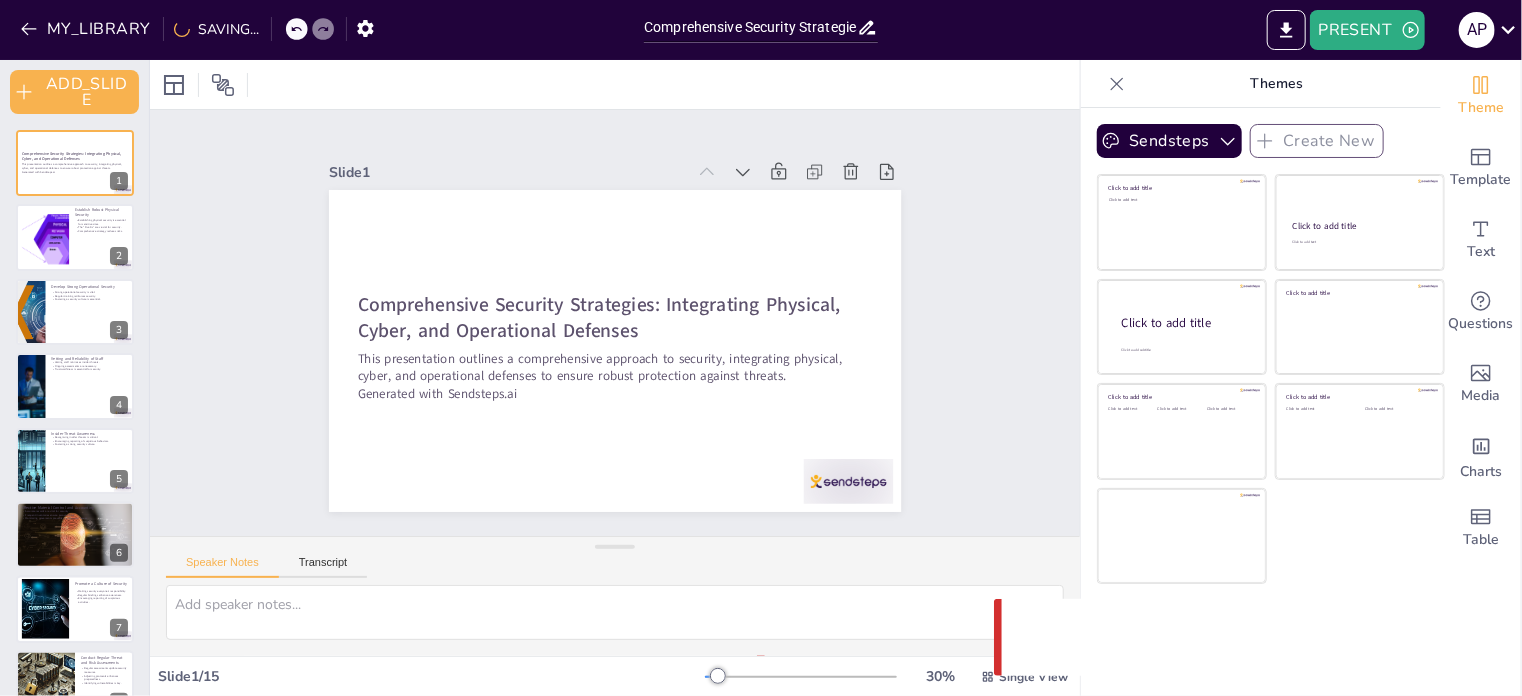 click 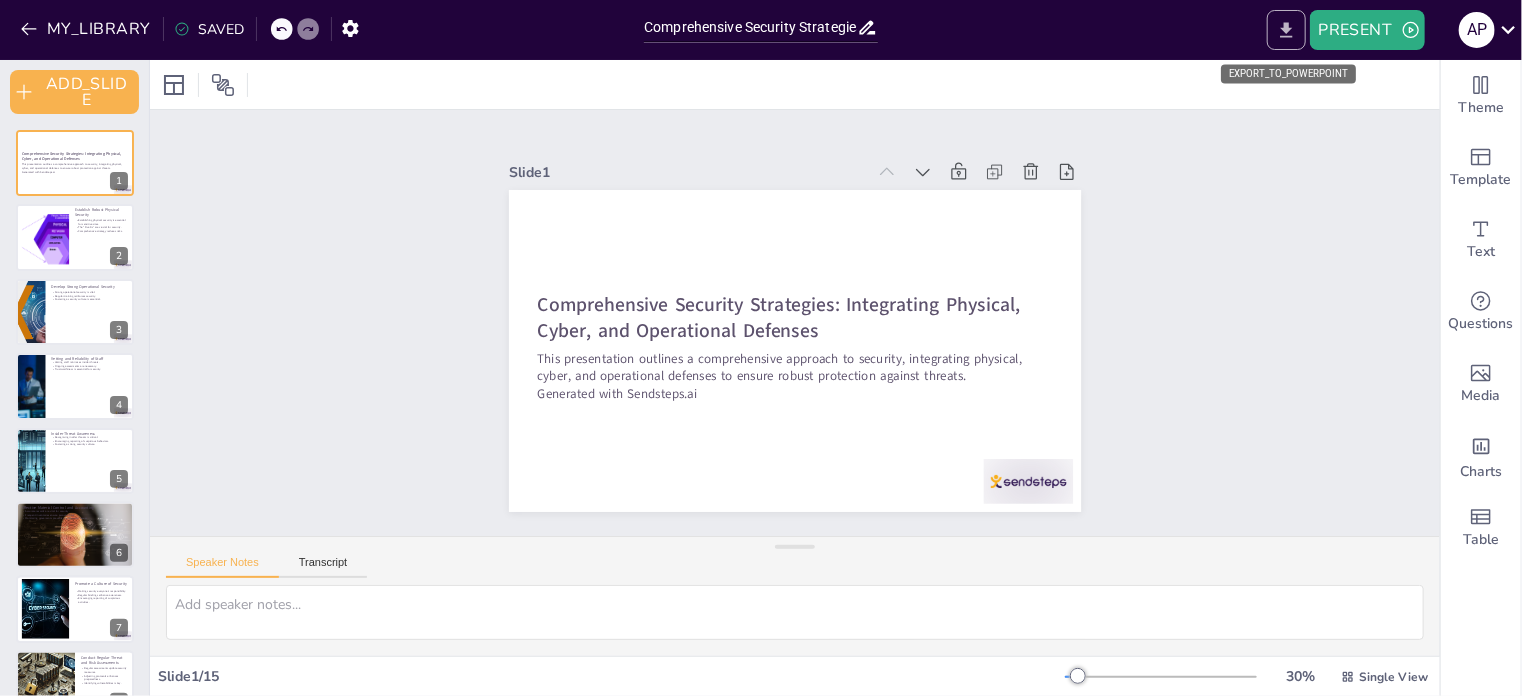 click at bounding box center (1286, 30) 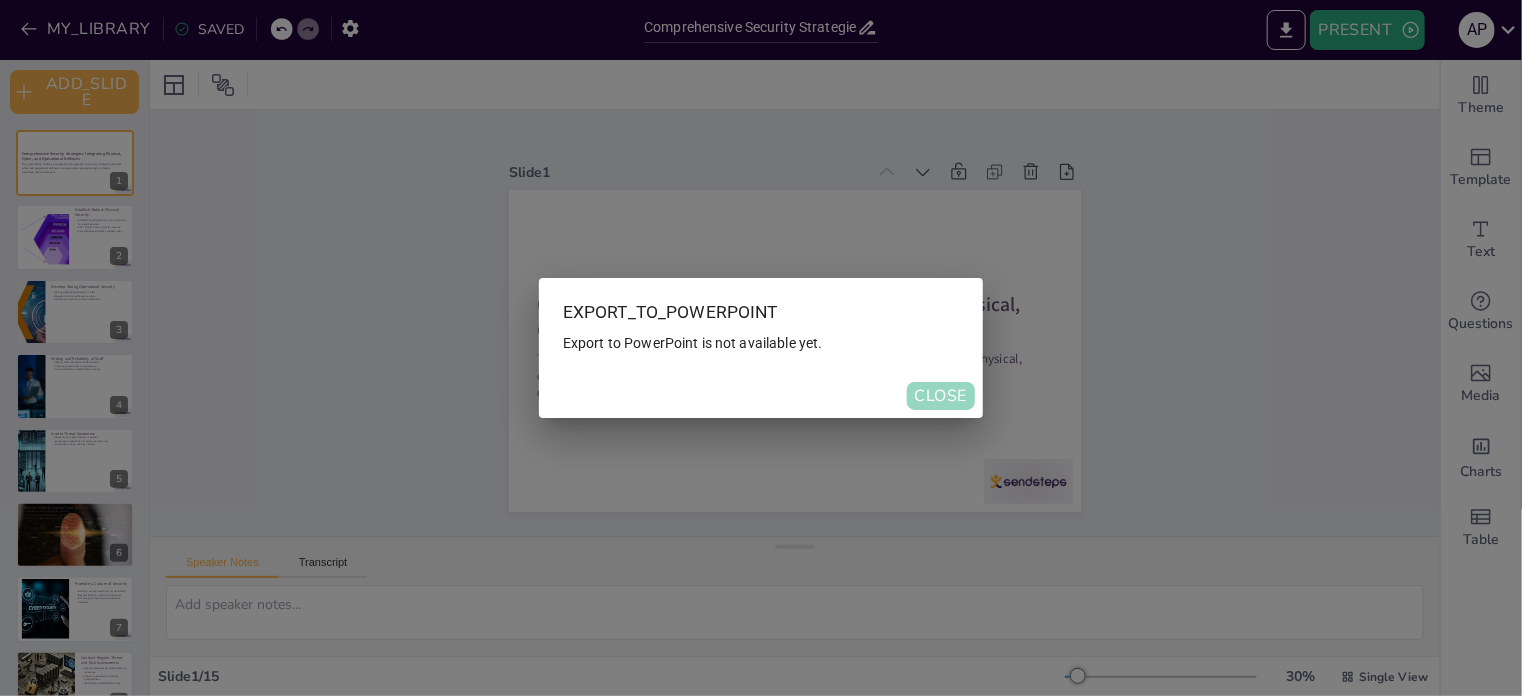 click on "CLOSE" at bounding box center [941, 396] 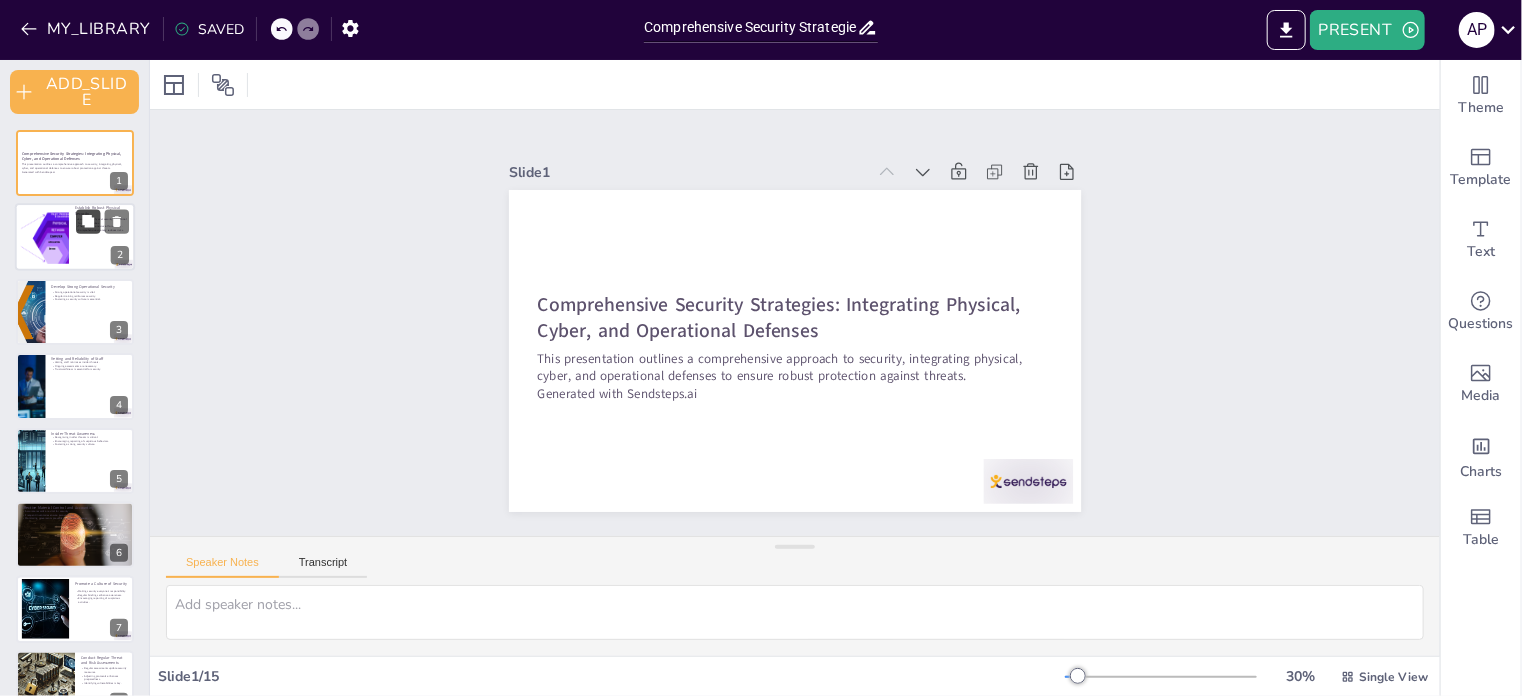 click at bounding box center (88, 222) 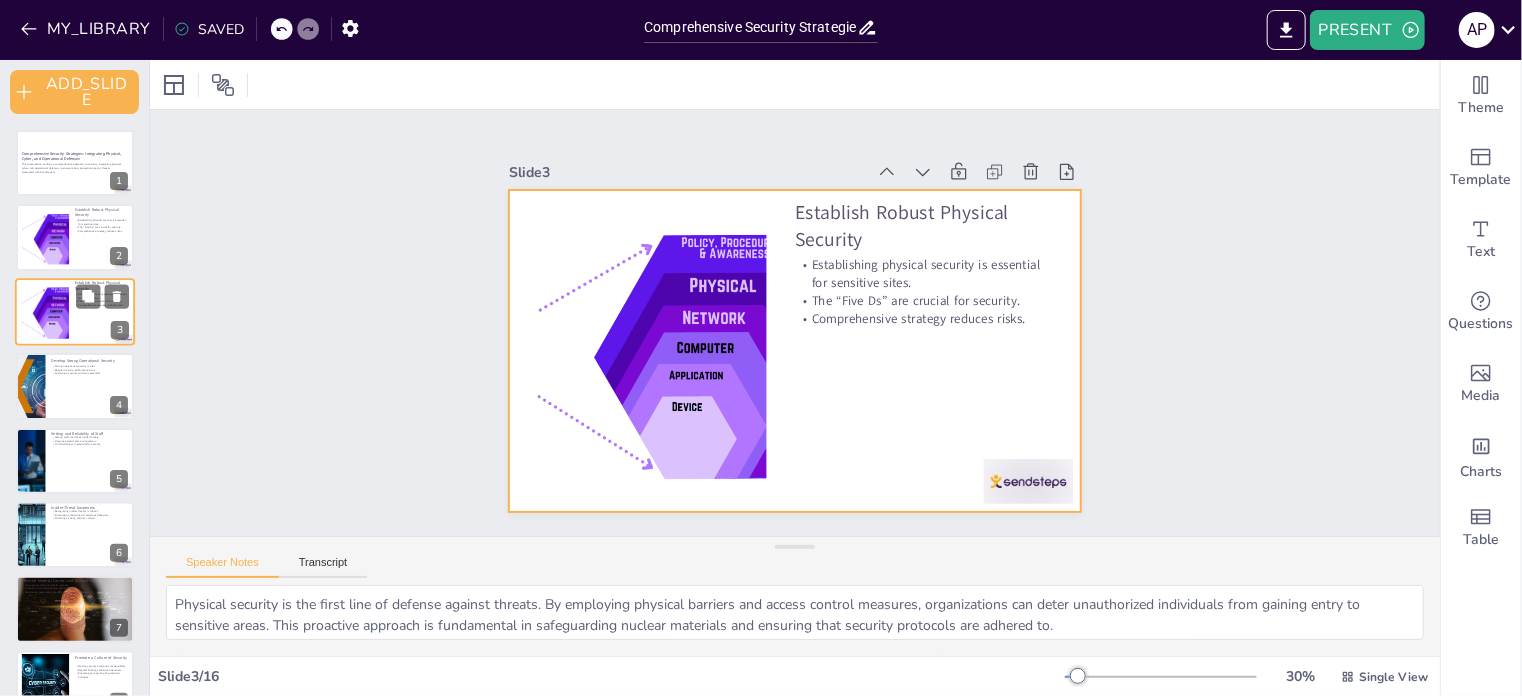 click at bounding box center (75, 312) 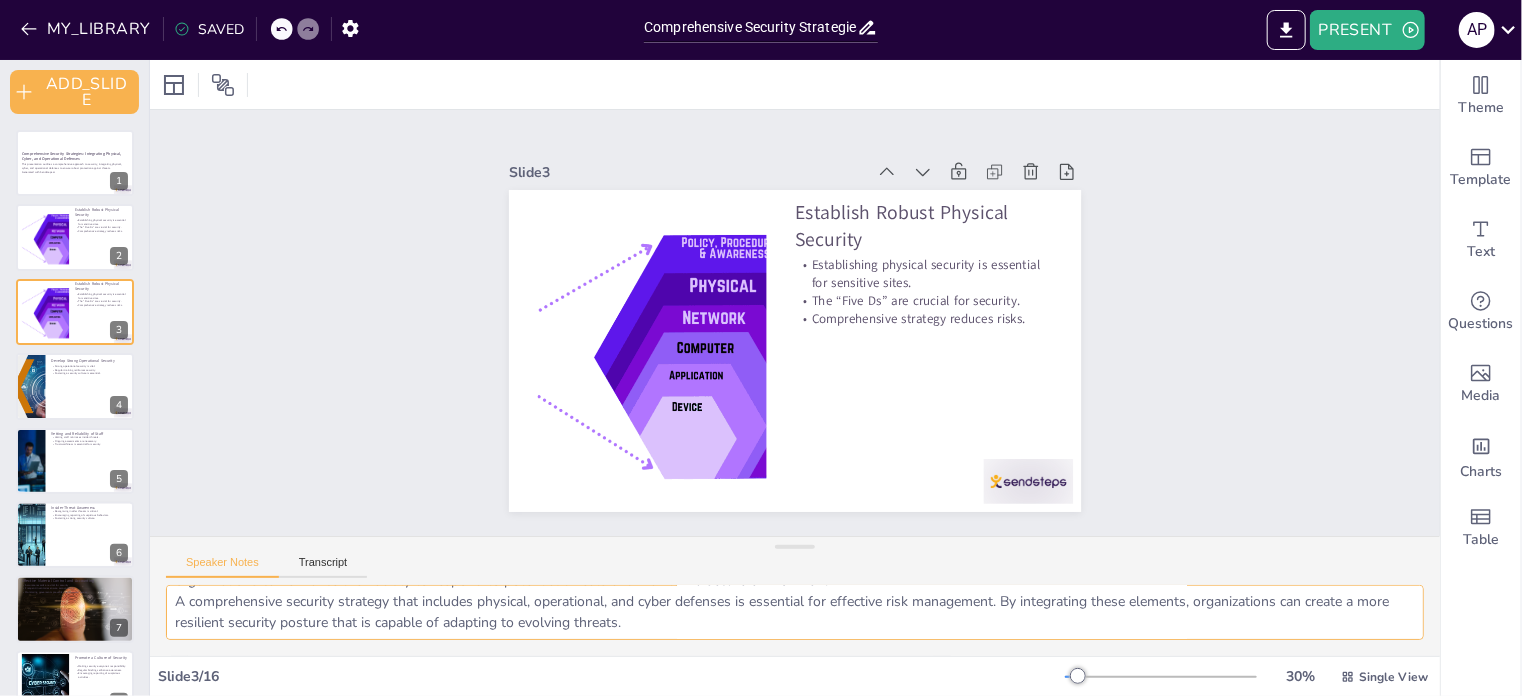 scroll, scrollTop: 88, scrollLeft: 0, axis: vertical 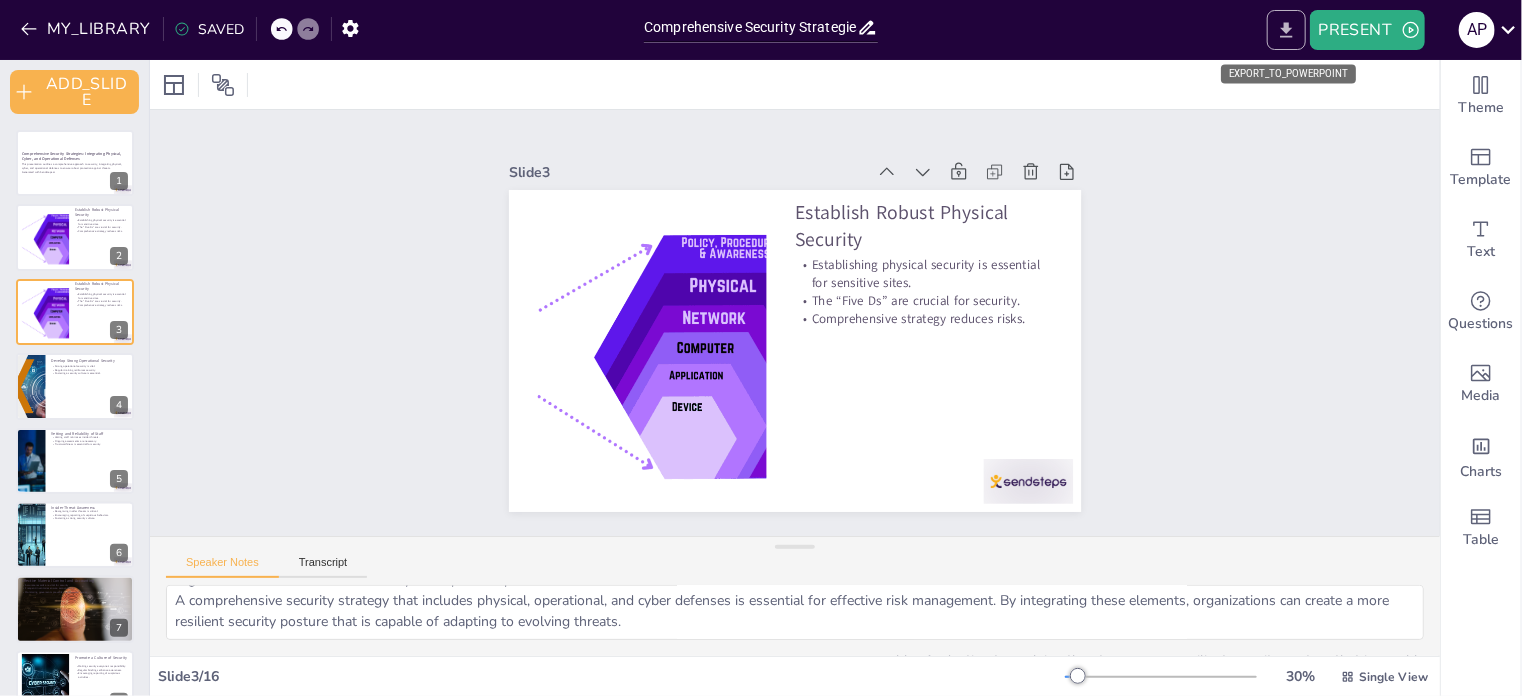 click 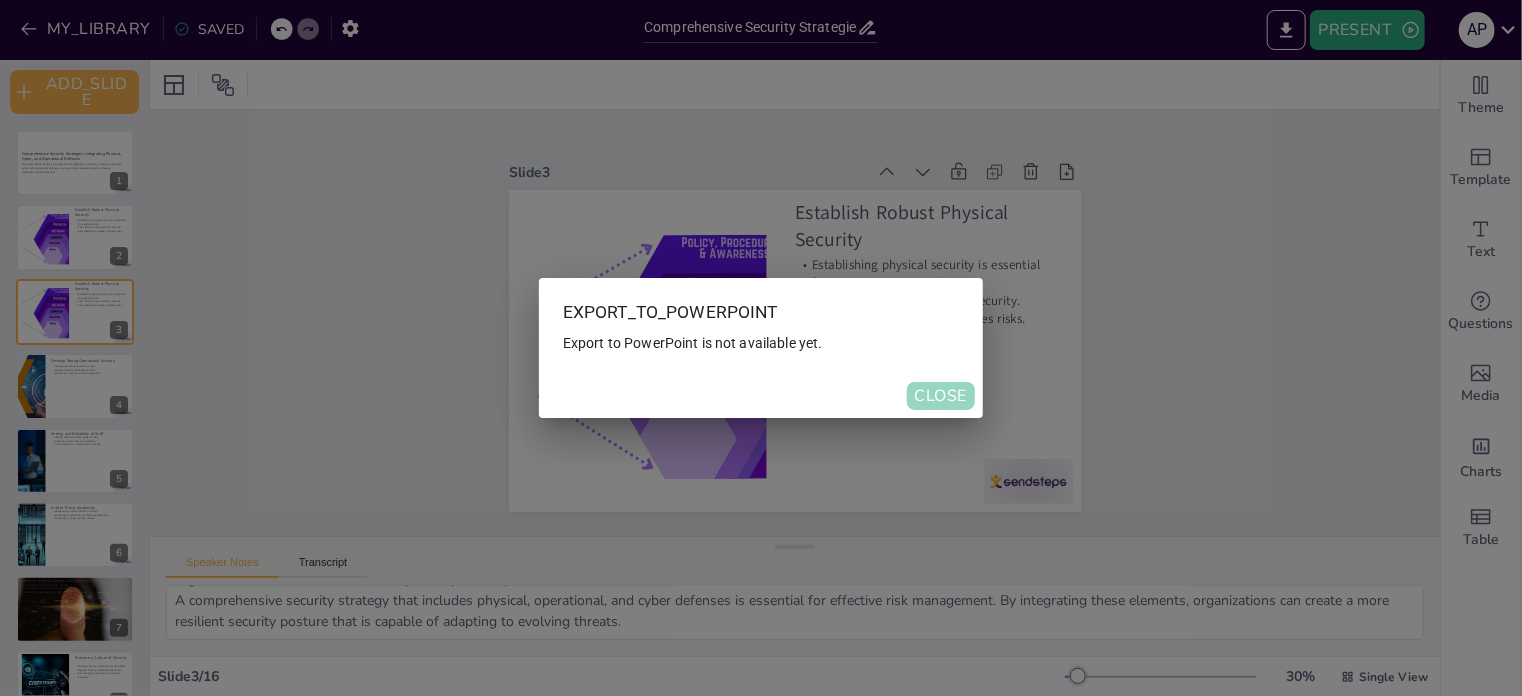 click on "CLOSE" at bounding box center [941, 396] 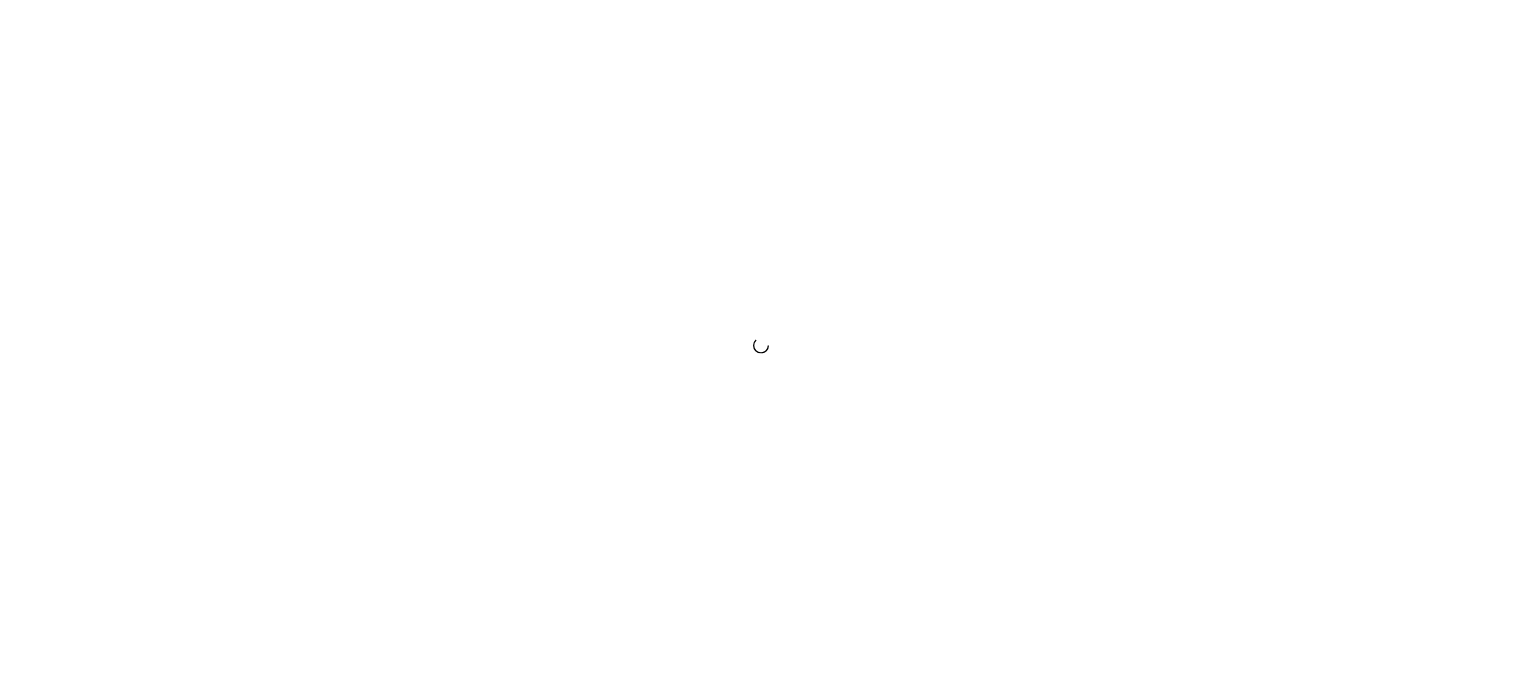 scroll, scrollTop: 0, scrollLeft: 0, axis: both 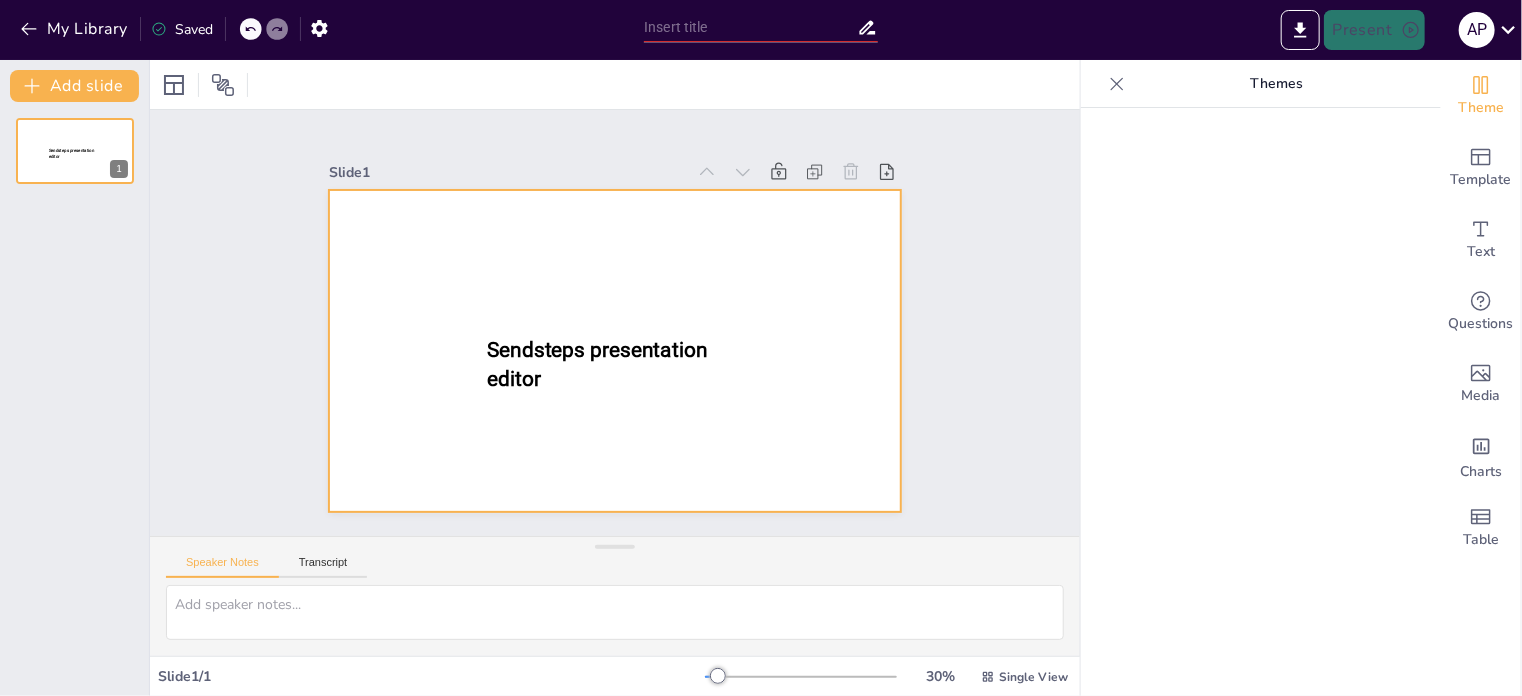 type on "Comprehensive Security Strategies: Integrating Physical, Cyber, and Operational Defenses" 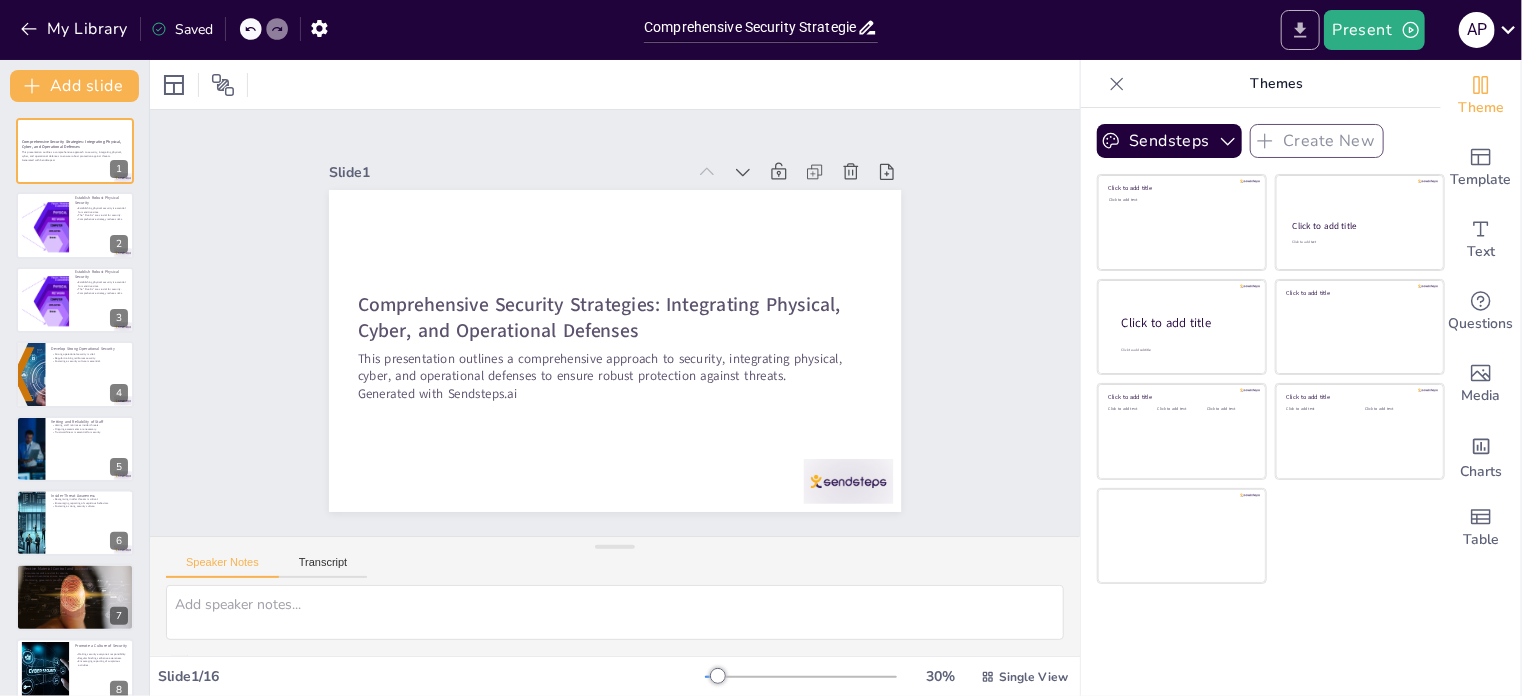 scroll, scrollTop: 0, scrollLeft: 0, axis: both 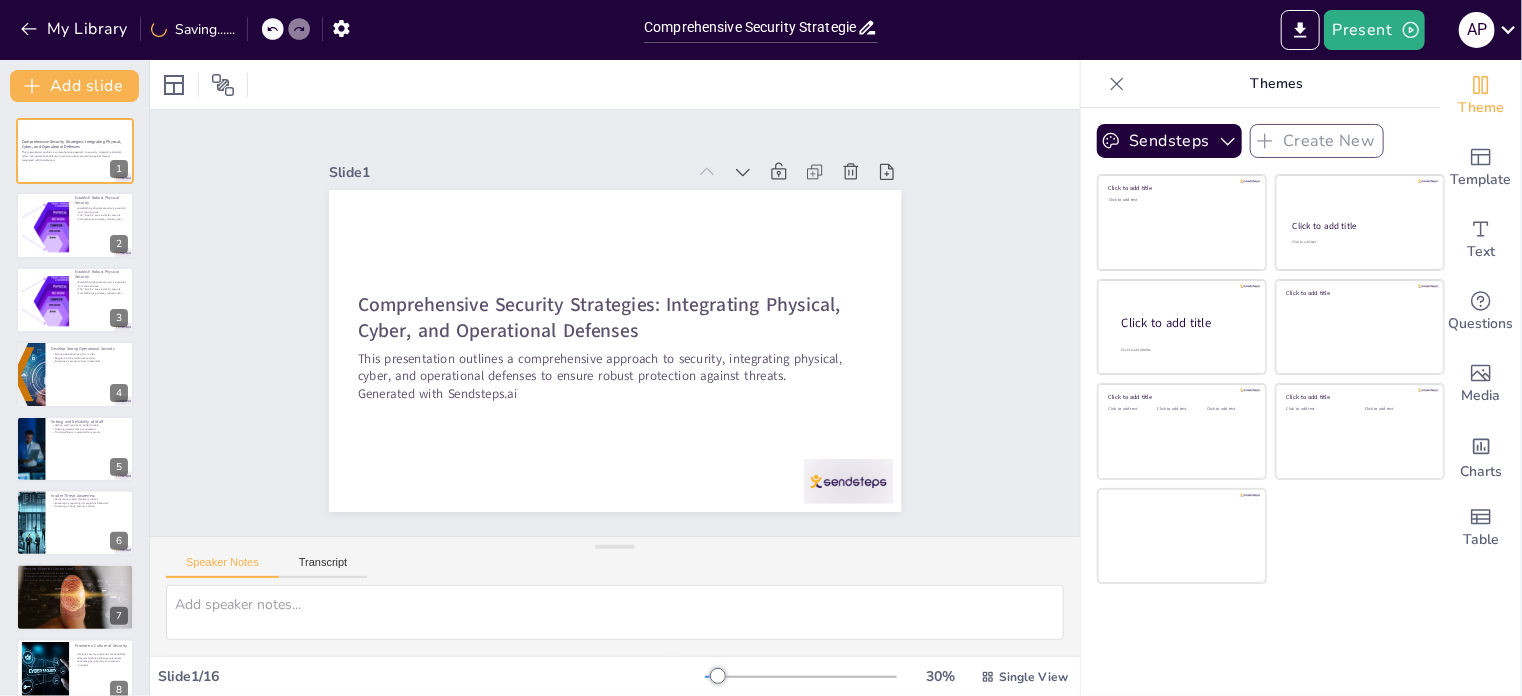 click 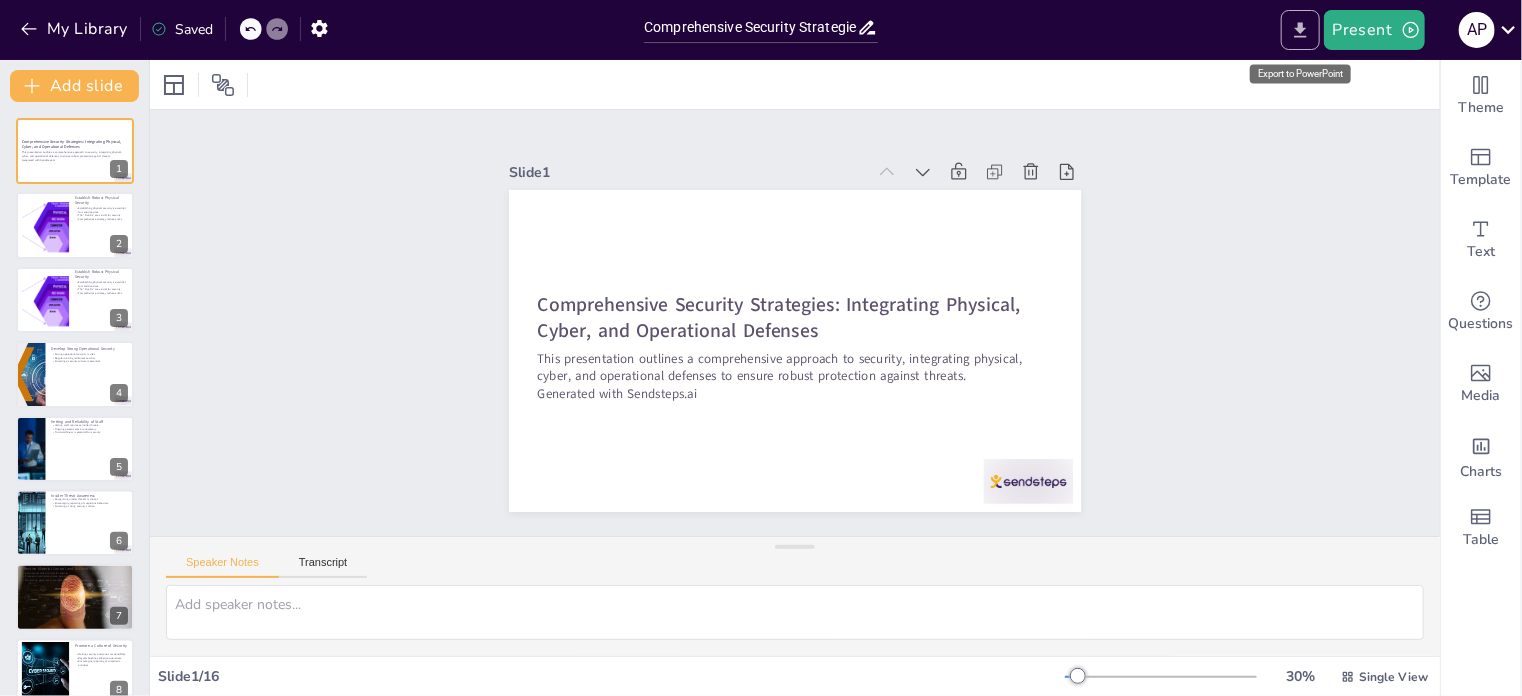 click 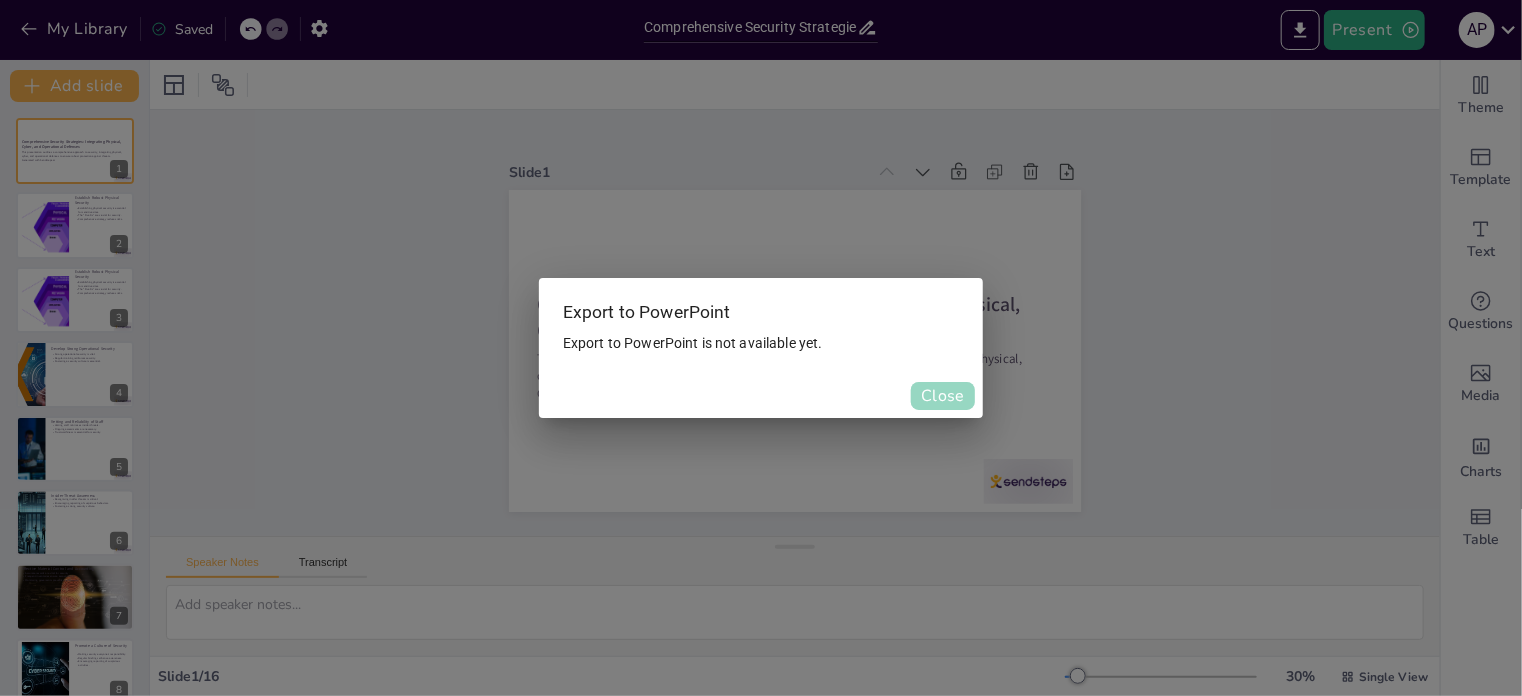 click on "Close" at bounding box center (943, 396) 